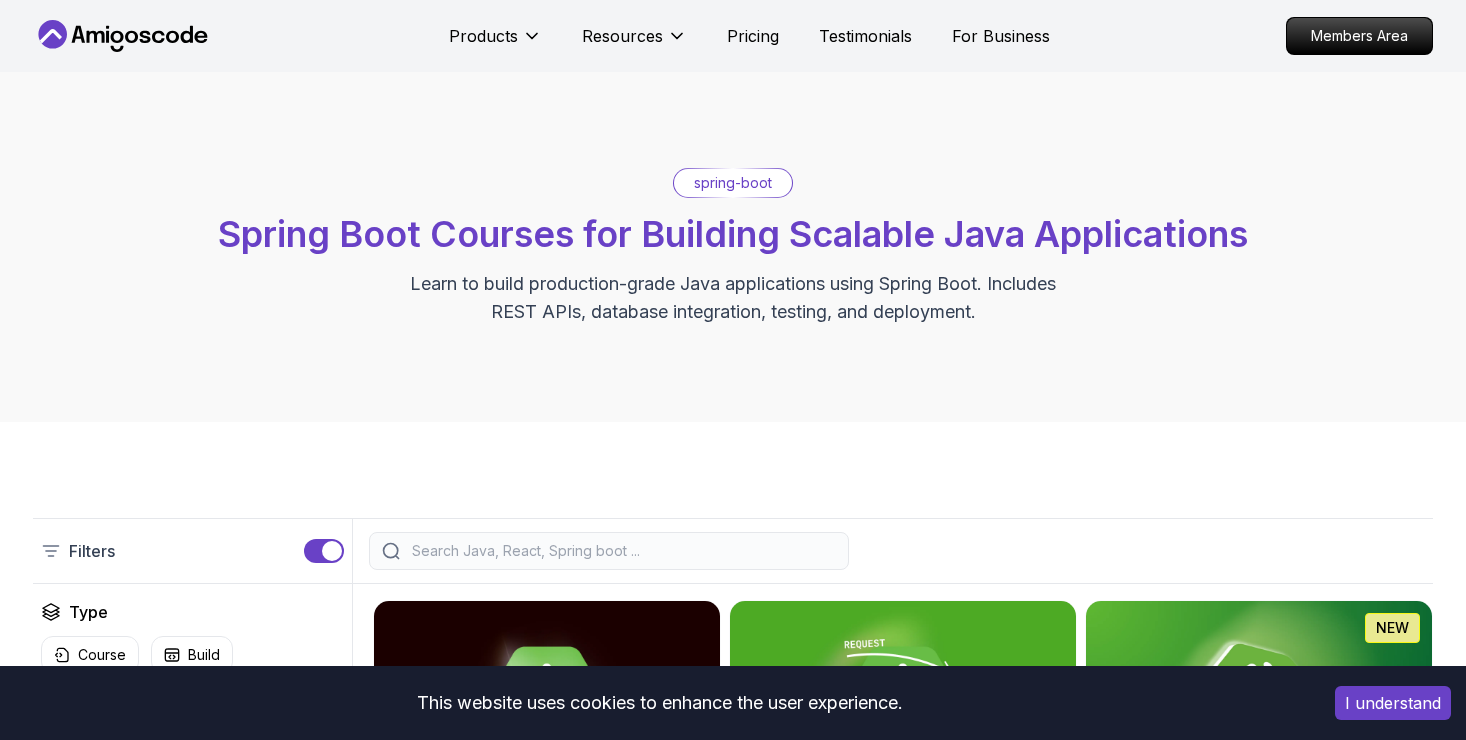 scroll, scrollTop: 600, scrollLeft: 0, axis: vertical 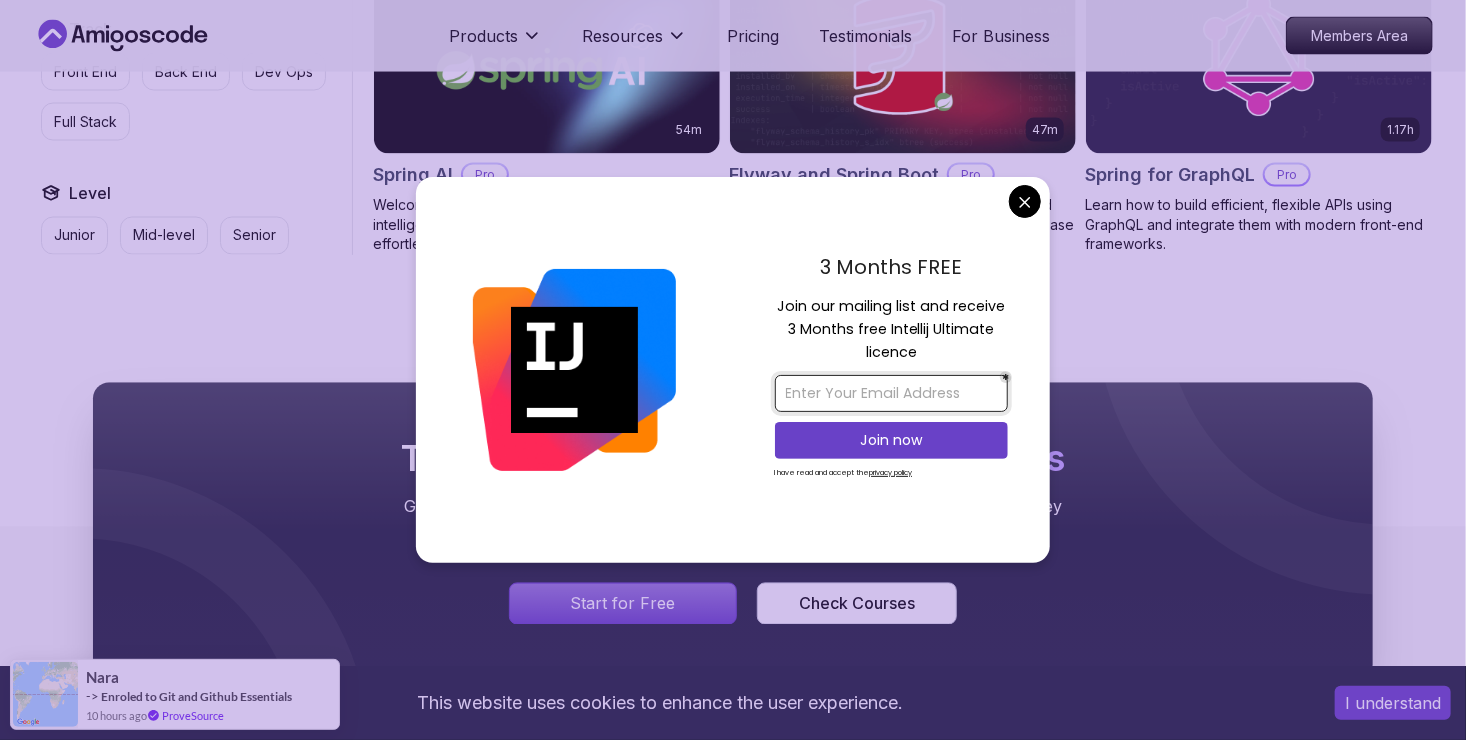 click at bounding box center (891, 393) 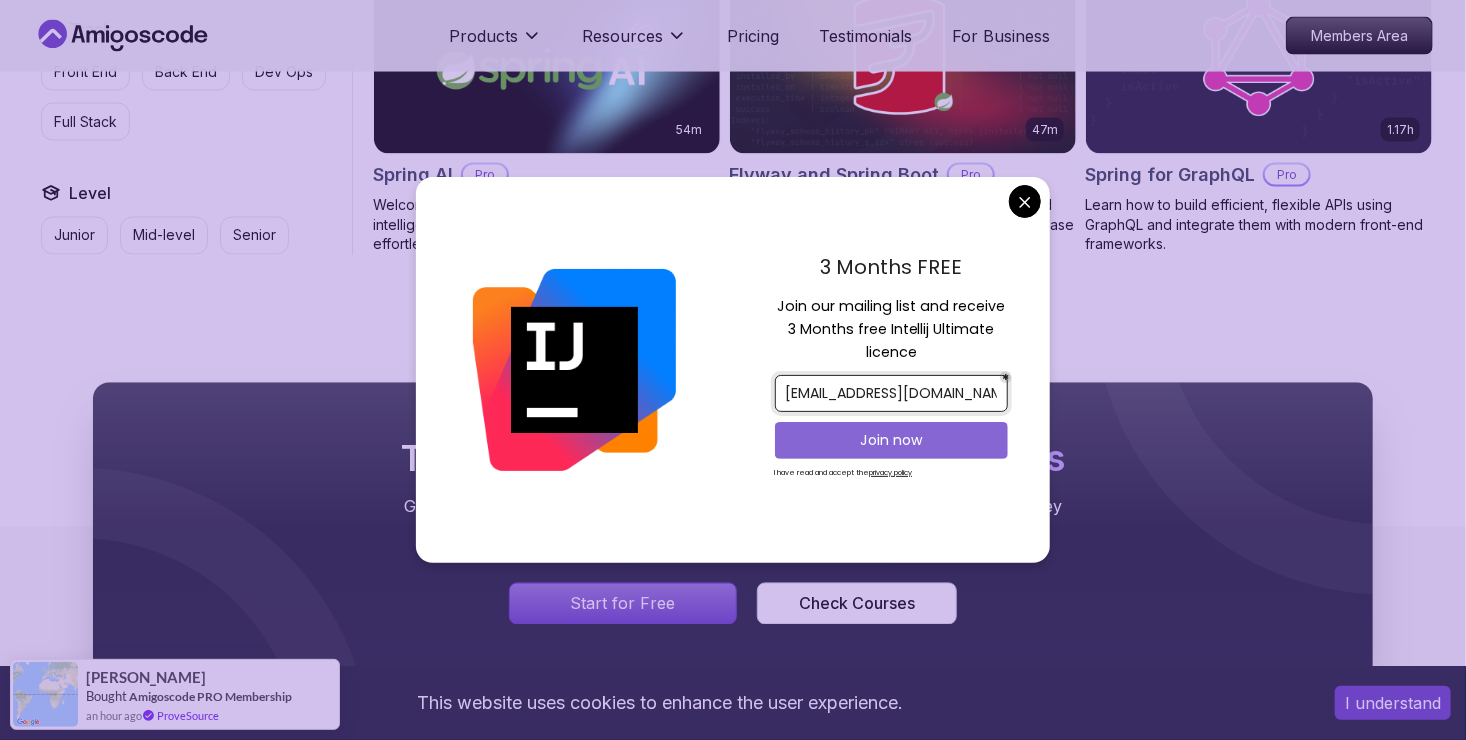 type on "123shanoj@gmail.com" 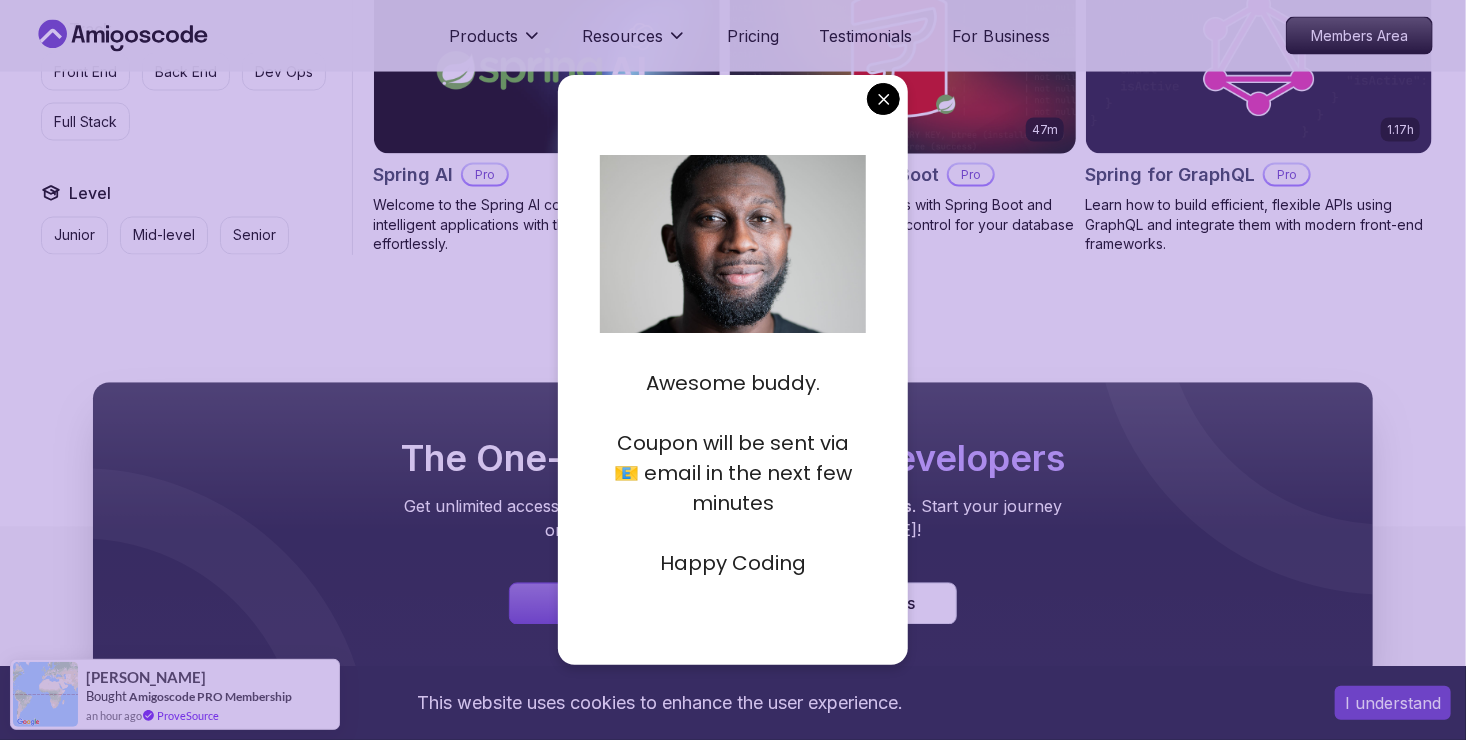 click on "This website uses cookies to enhance the user experience. I understand Products Resources Pricing Testimonials For Business Members Area Products Resources Pricing Testimonials For Business Members Area spring-boot Spring Boot Courses for Building Scalable Java Applications Learn to build production-grade Java applications using Spring Boot. Includes REST APIs, database integration, testing, and deployment. Filters Filters Type Course Build Price Pro Free Instructors Nelson Djalo Richard Abz Duration 0-1 Hour 1-3 Hours +3 Hours Track Front End Back End Dev Ops Full Stack Level Junior Mid-level Senior 5.18h Advanced Spring Boot Pro Dive deep into Spring Boot with our advanced course, designed to take your skills from intermediate to expert level. 3.30h Building APIs with Spring Boot Pro Learn to build robust, scalable APIs with Spring Boot, mastering REST principles, JSON handling, and embedded server configuration. 1.67h NEW Spring Boot for Beginners 6.65h NEW Spring Data JPA Pro 2.73h JUST RELEASED Pro 1.45h" at bounding box center [733, -137] 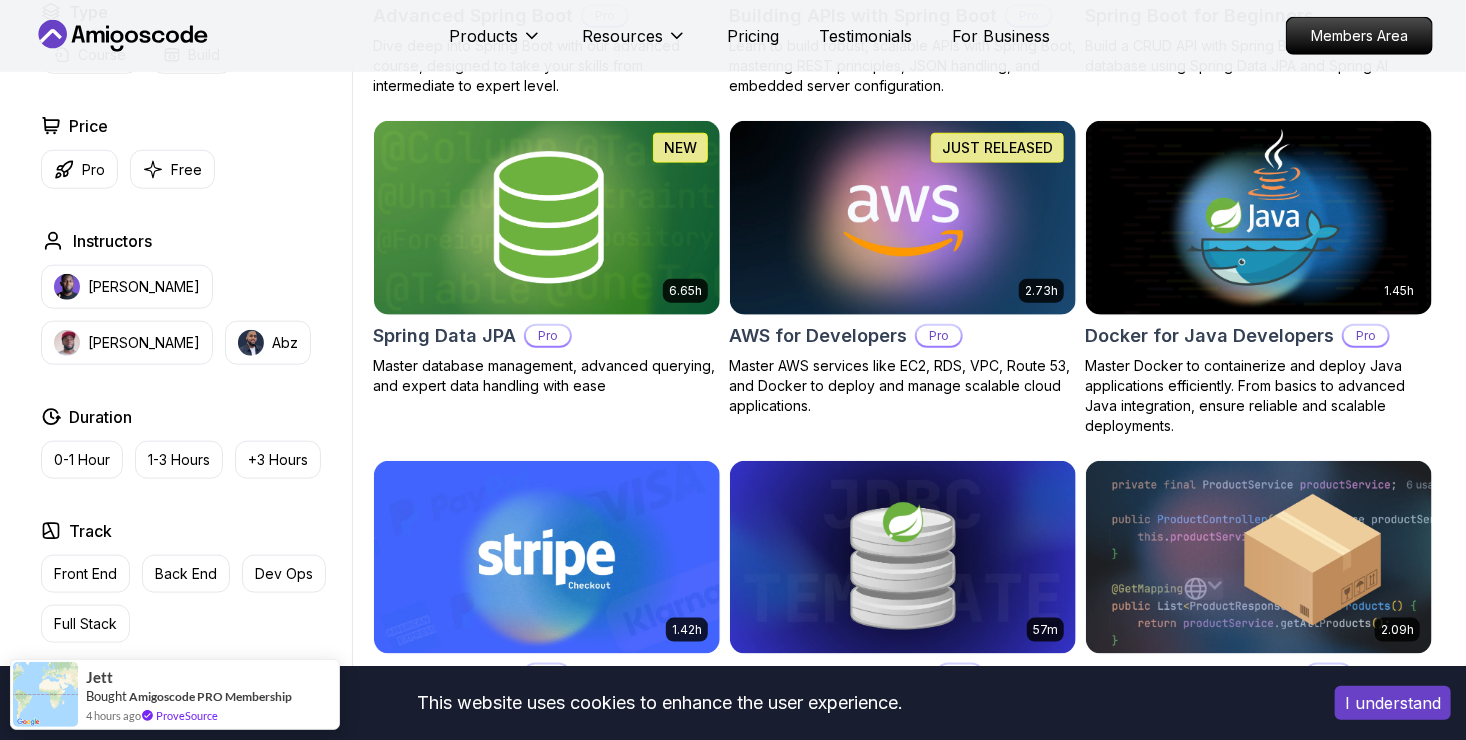 scroll, scrollTop: 500, scrollLeft: 0, axis: vertical 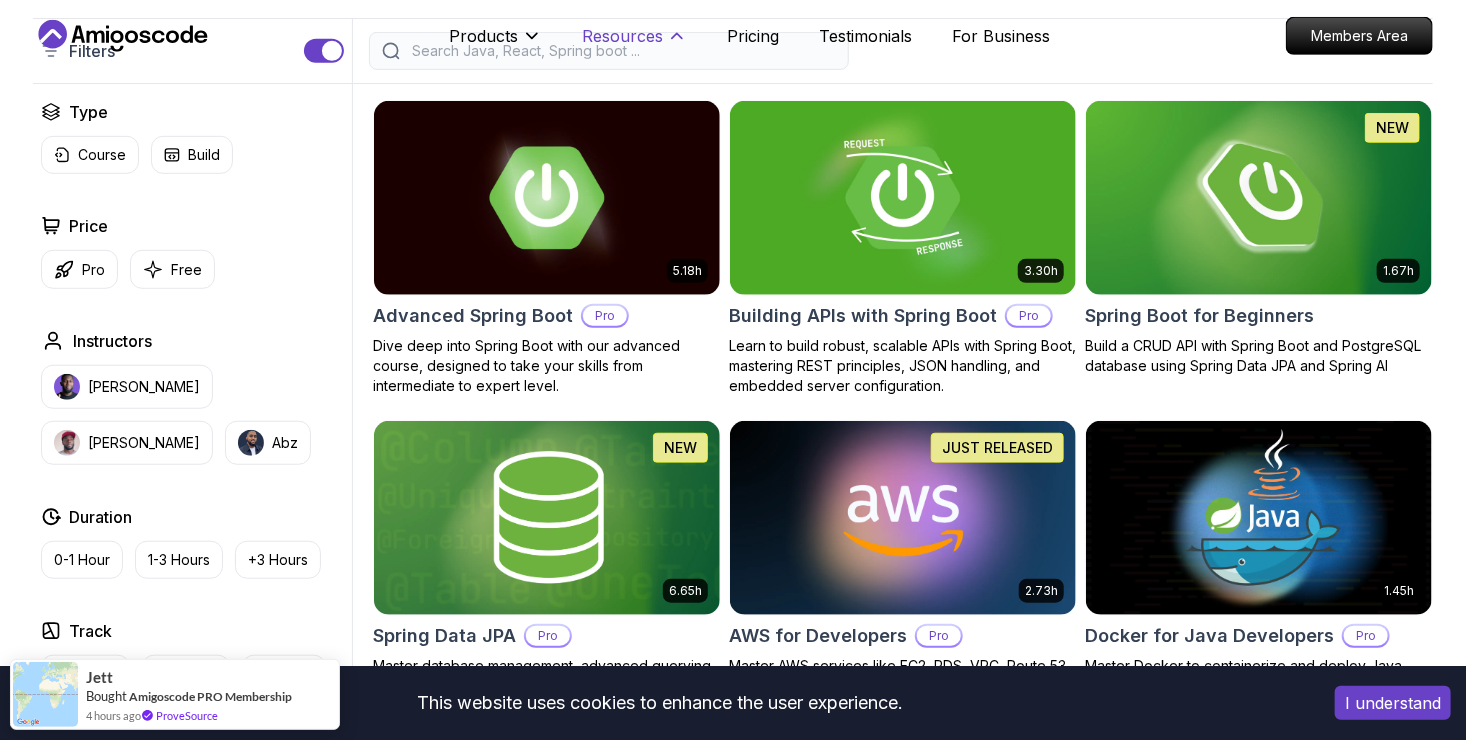 click on "Resources" at bounding box center (622, 36) 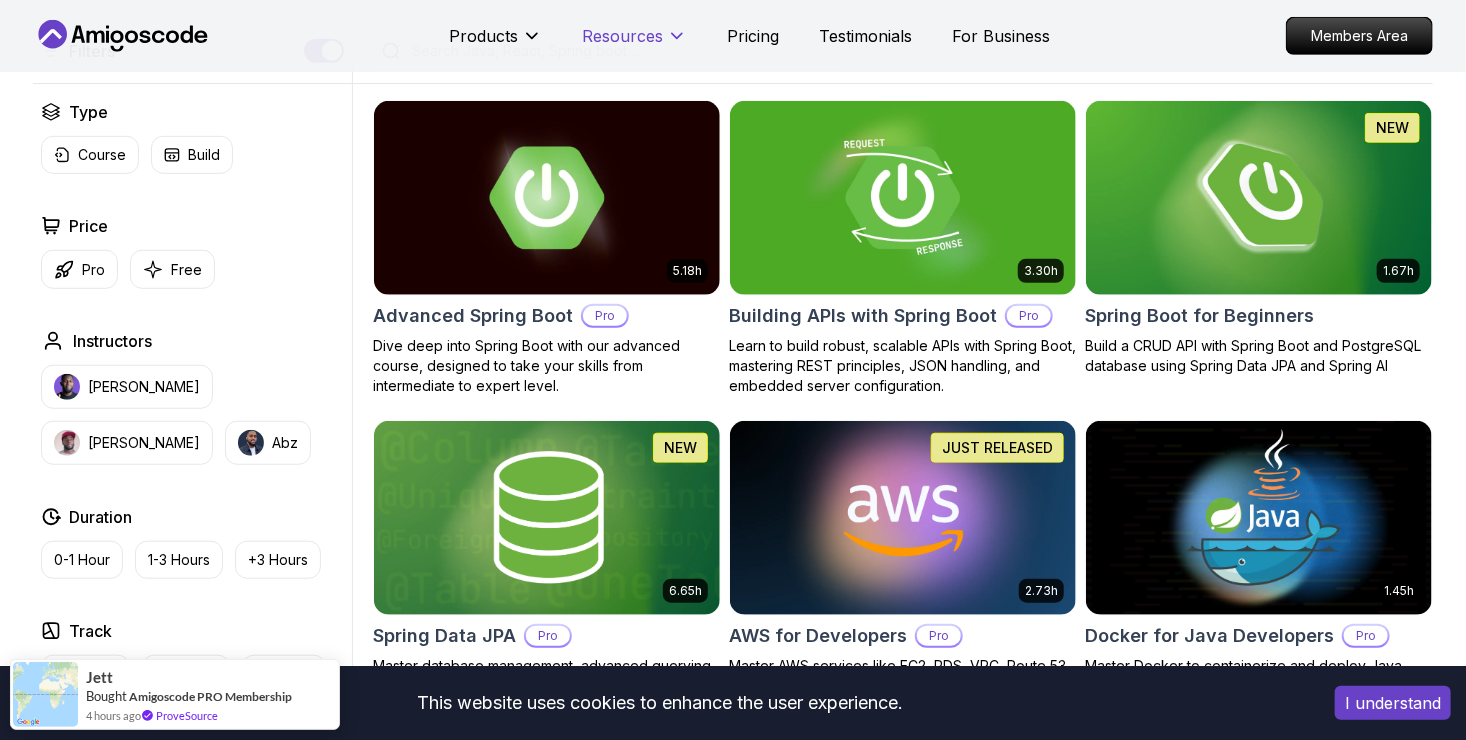 click on "Resources" at bounding box center [622, 36] 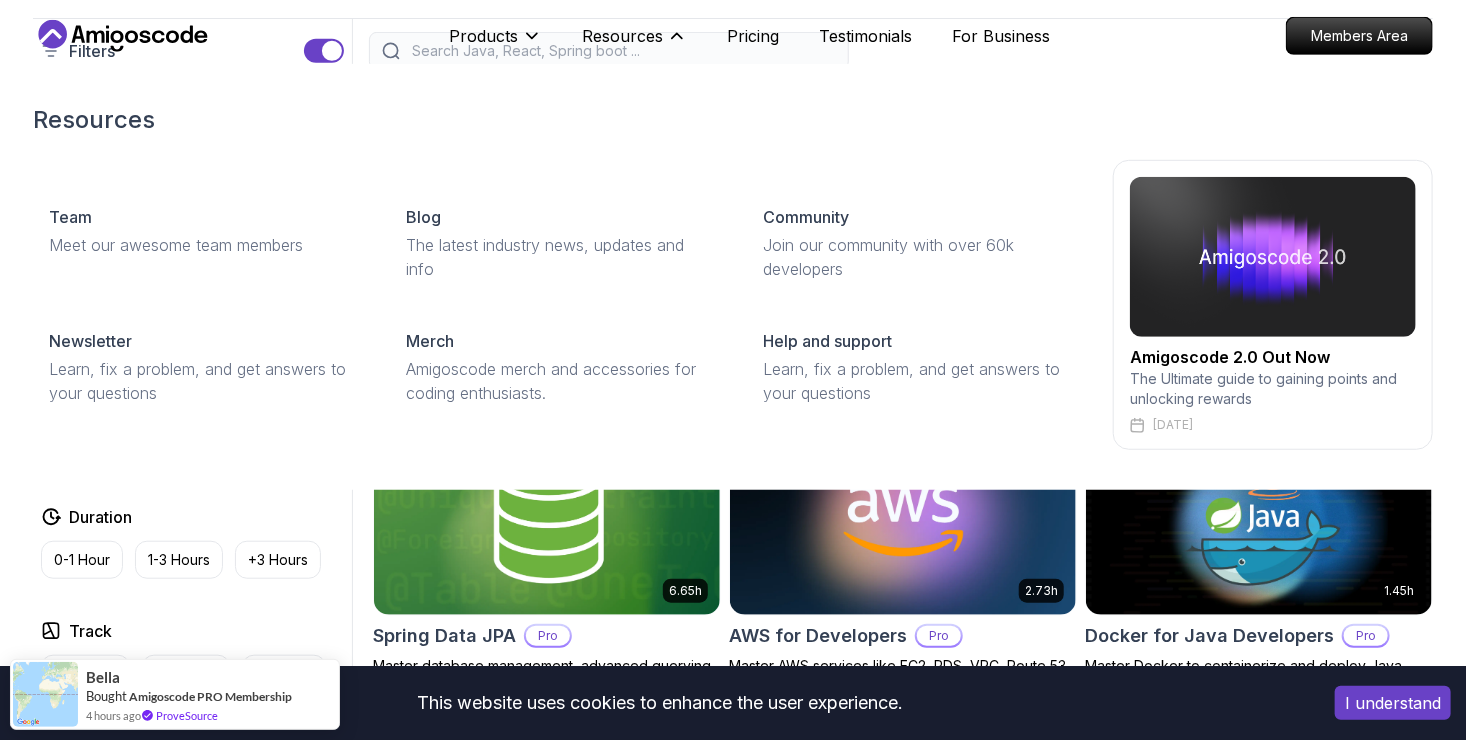 type 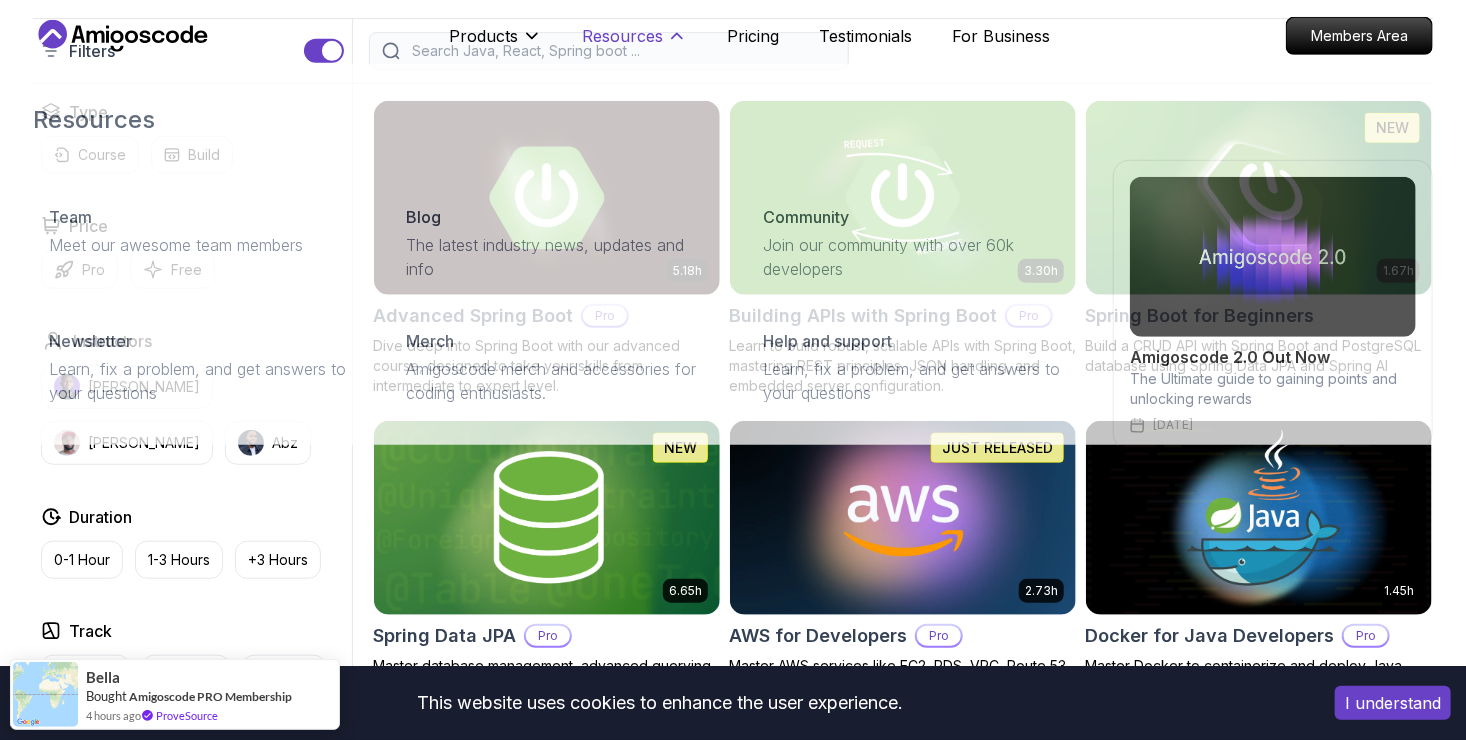 click on "Resources" at bounding box center [634, 44] 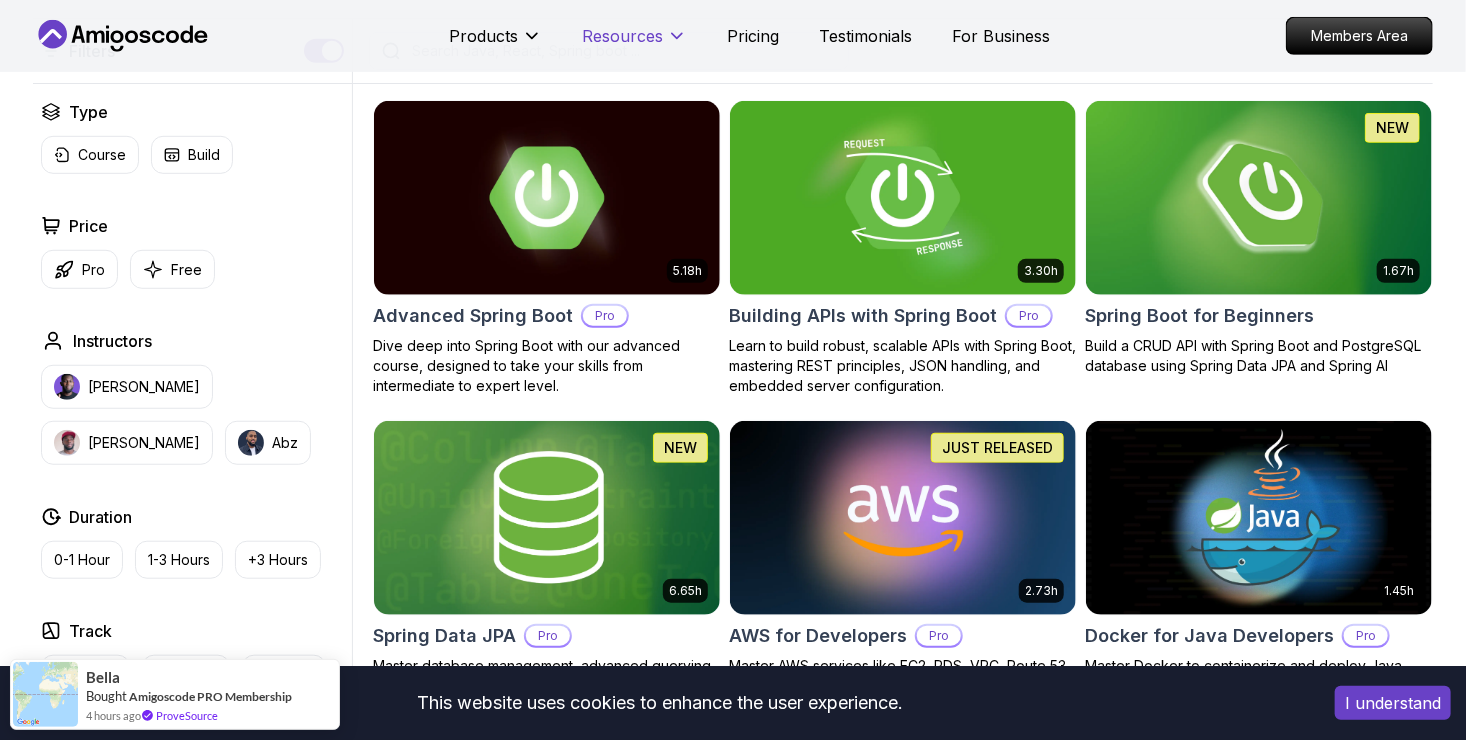 click on "Resources" at bounding box center (634, 44) 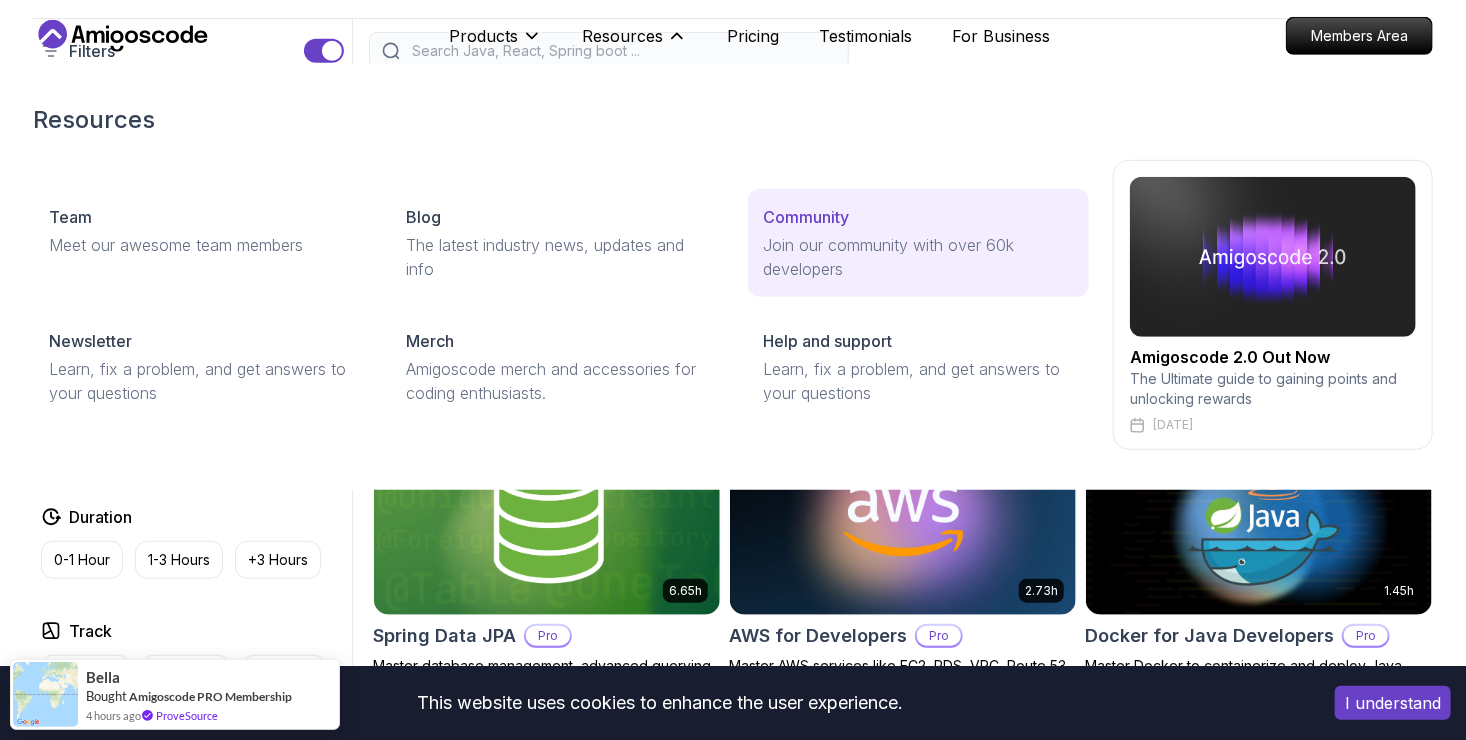 click on "Join our community with over 60k developers" at bounding box center (918, 257) 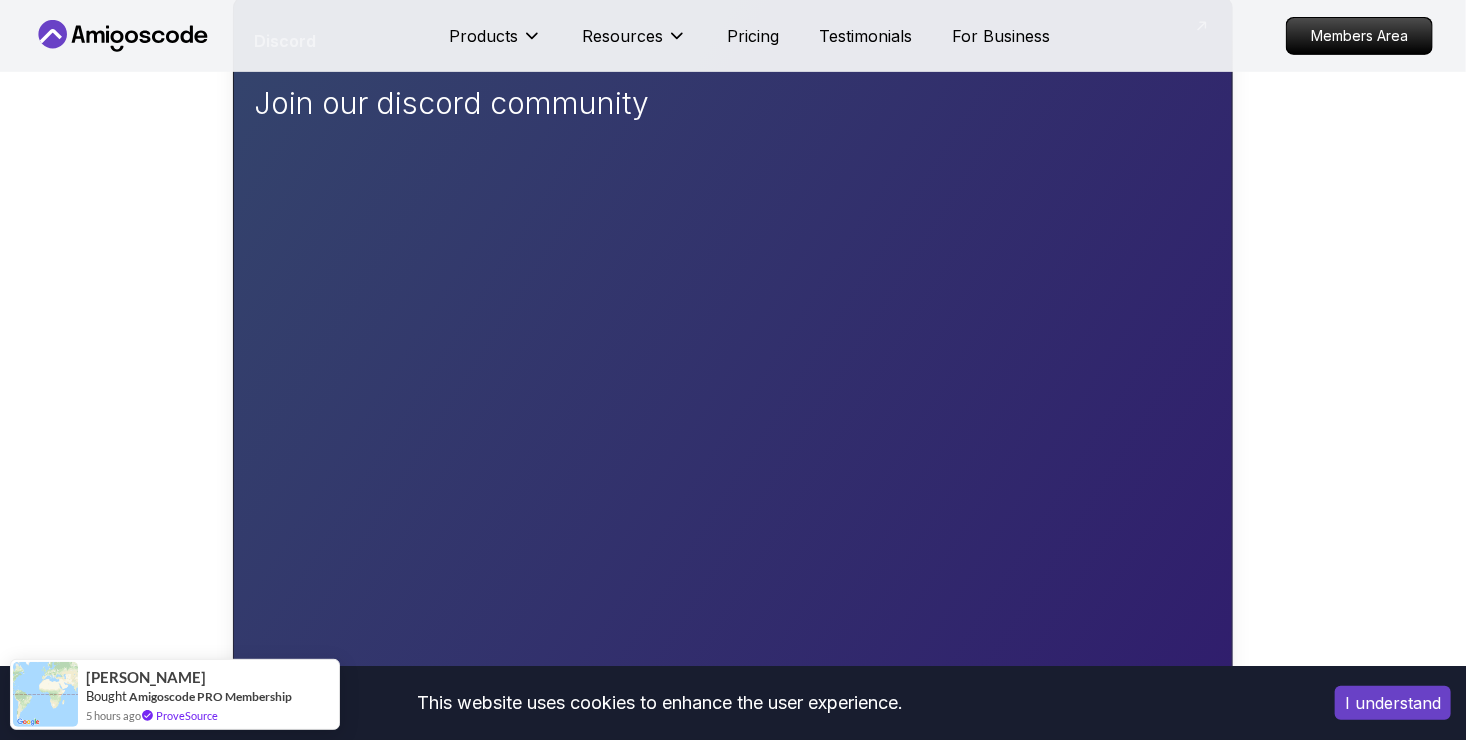 scroll, scrollTop: 200, scrollLeft: 0, axis: vertical 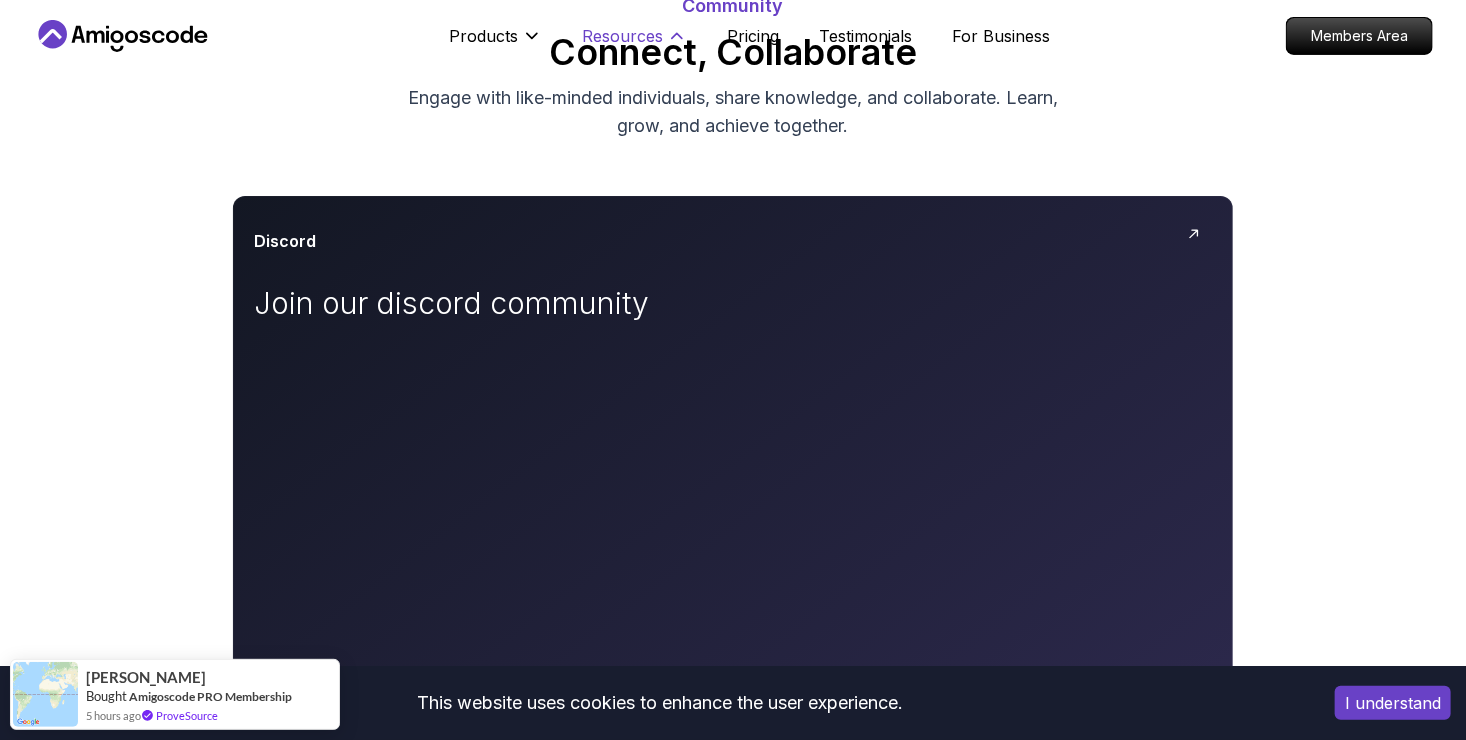 click on "Resources" at bounding box center (622, 36) 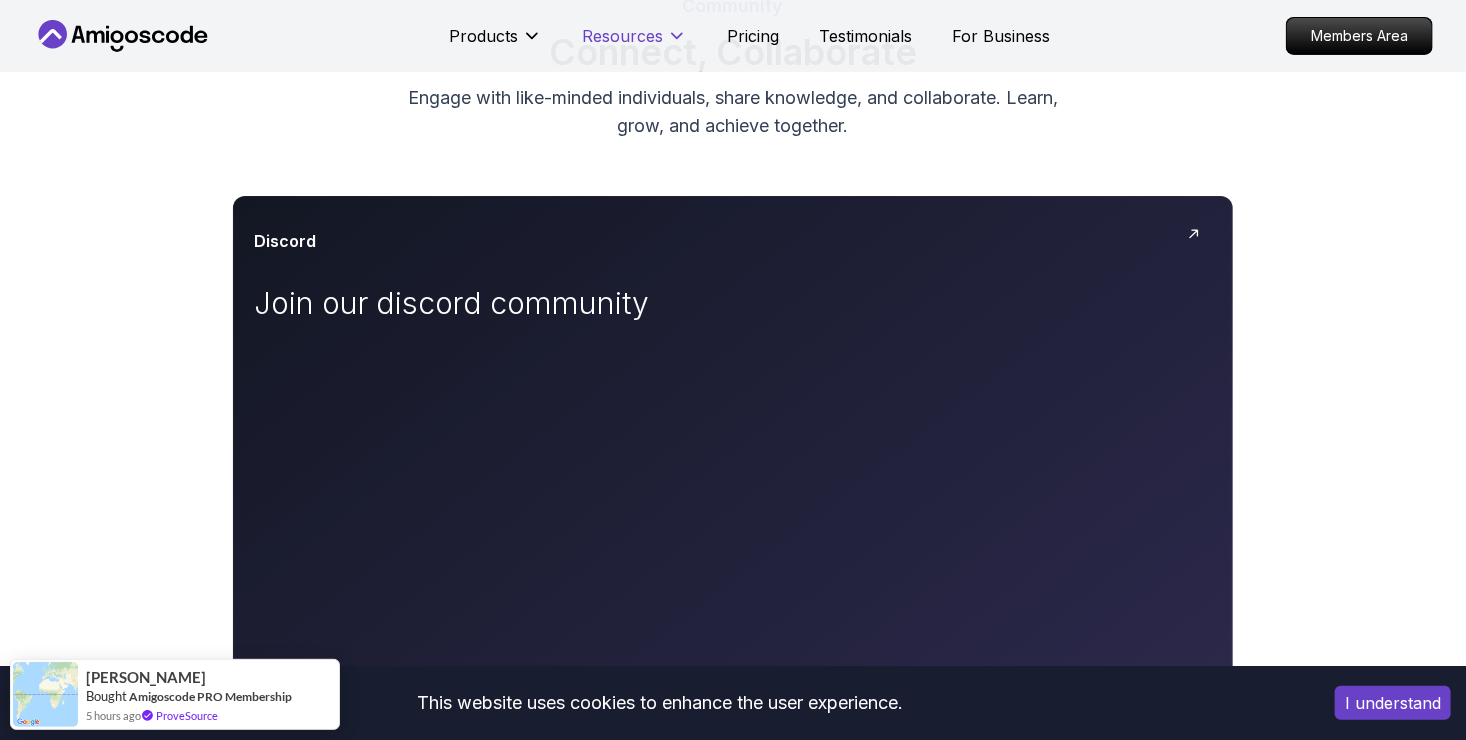 click on "Resources" at bounding box center (622, 36) 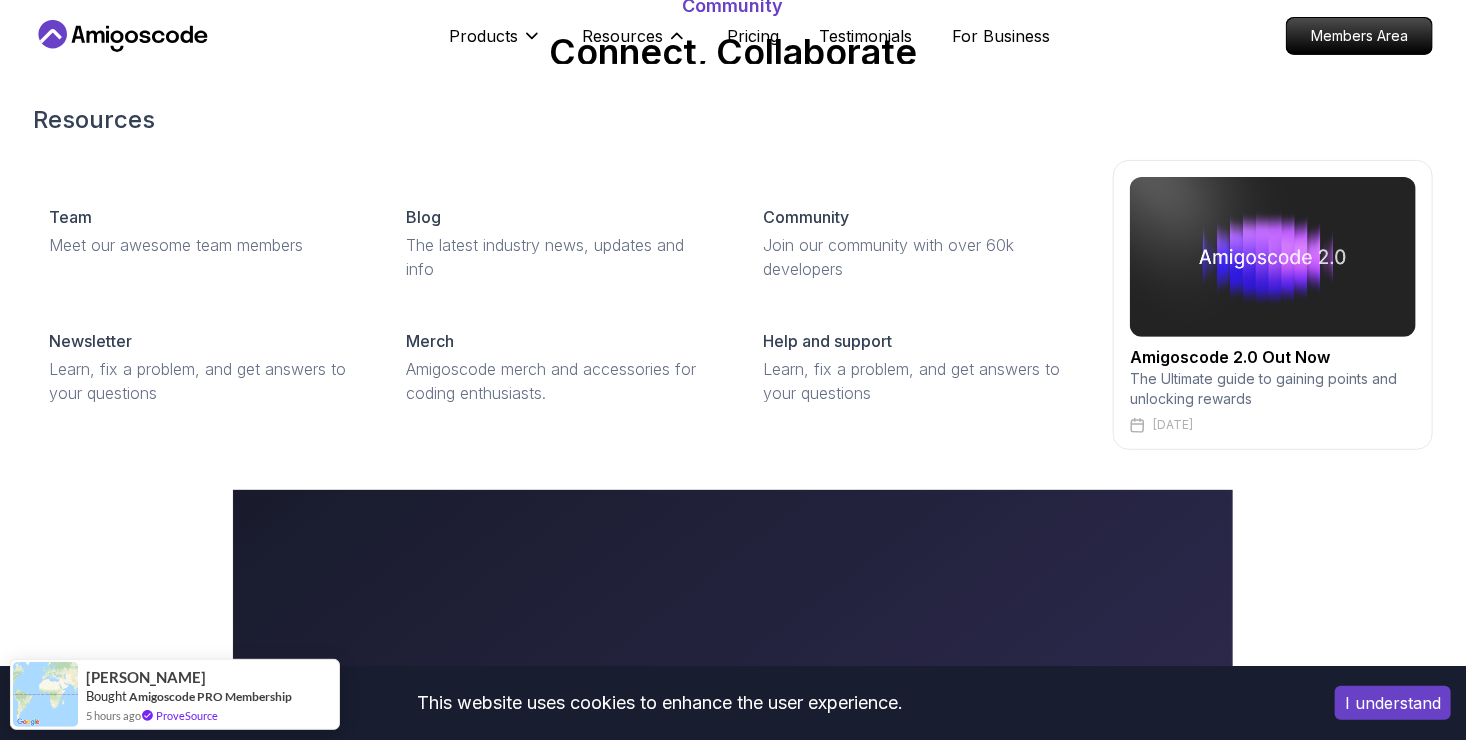 click on "The Ultimate guide to gaining points and unlocking rewards" at bounding box center [1273, 389] 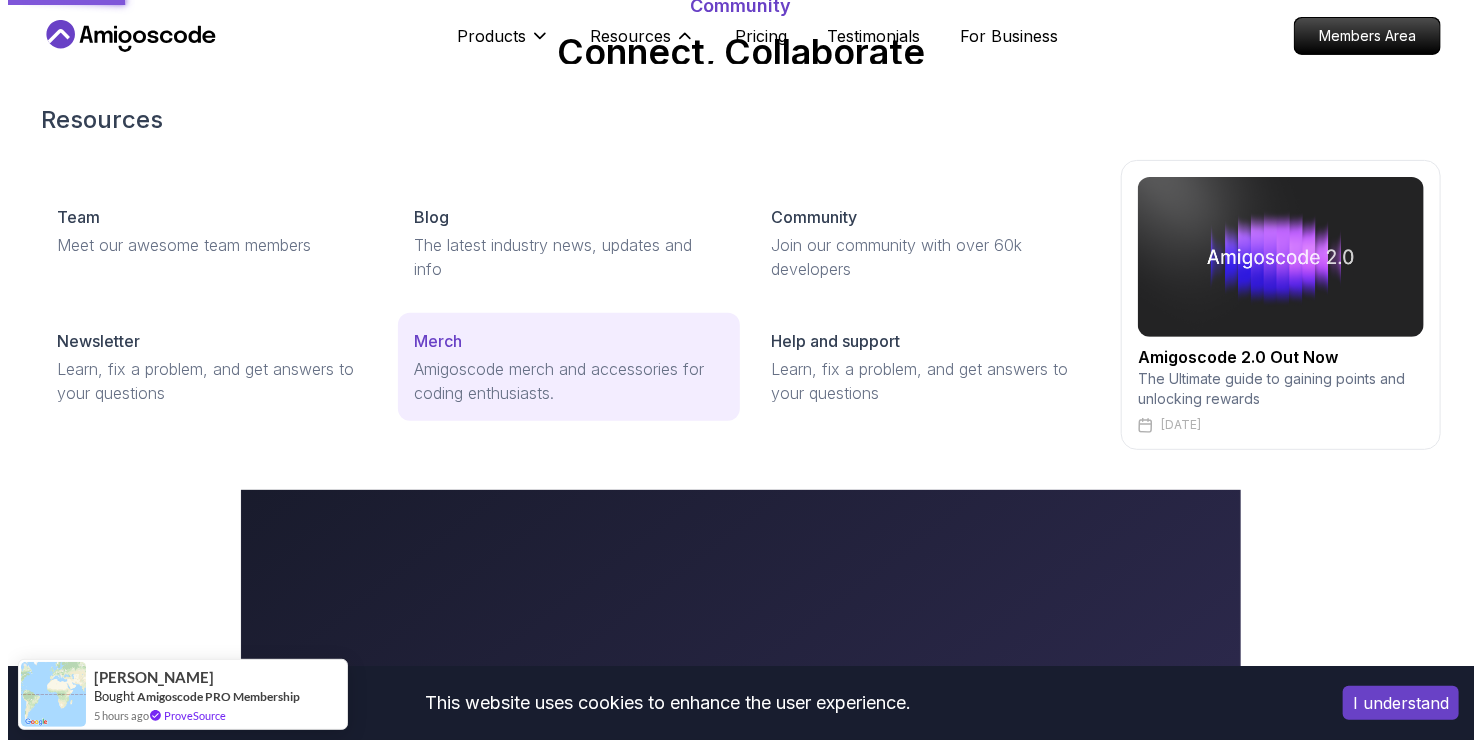 scroll, scrollTop: 0, scrollLeft: 0, axis: both 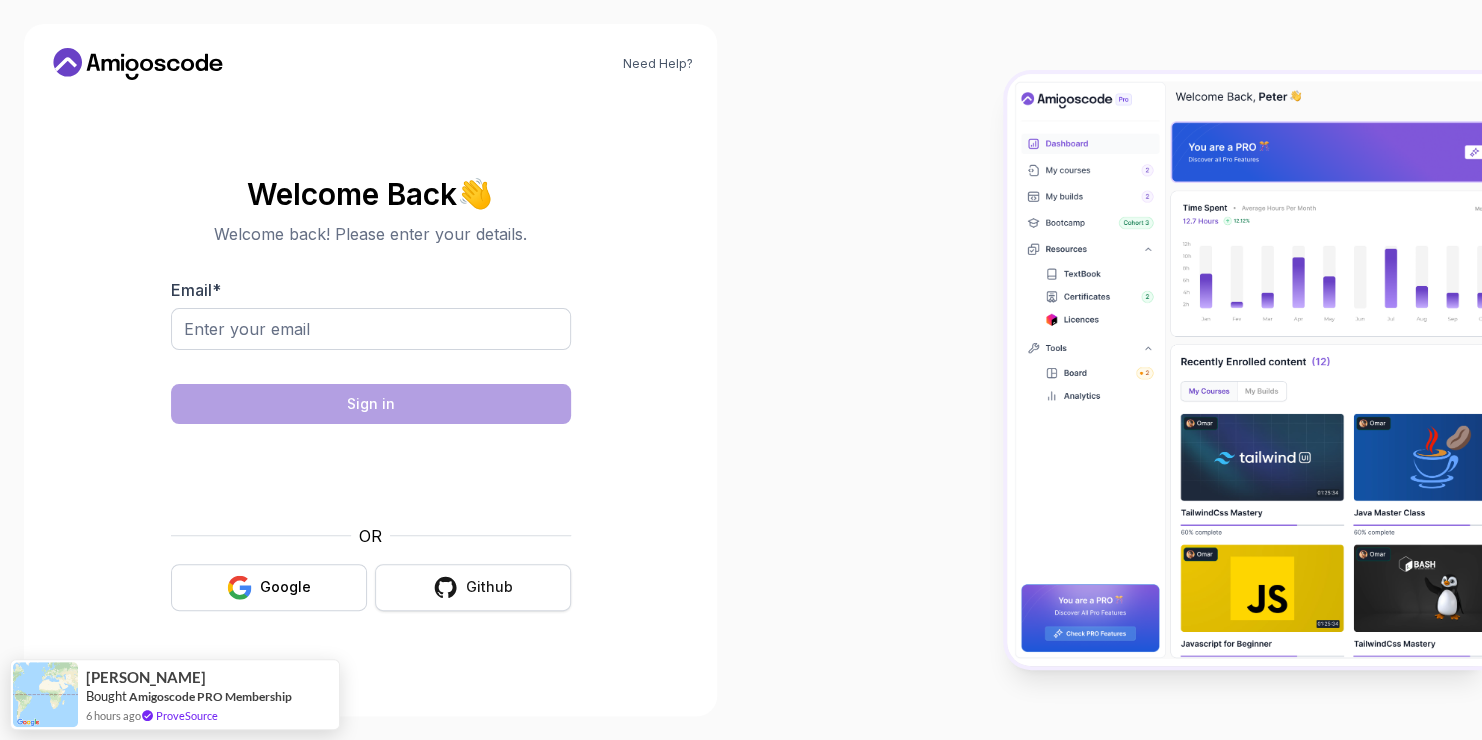 click on "Github" at bounding box center [473, 587] 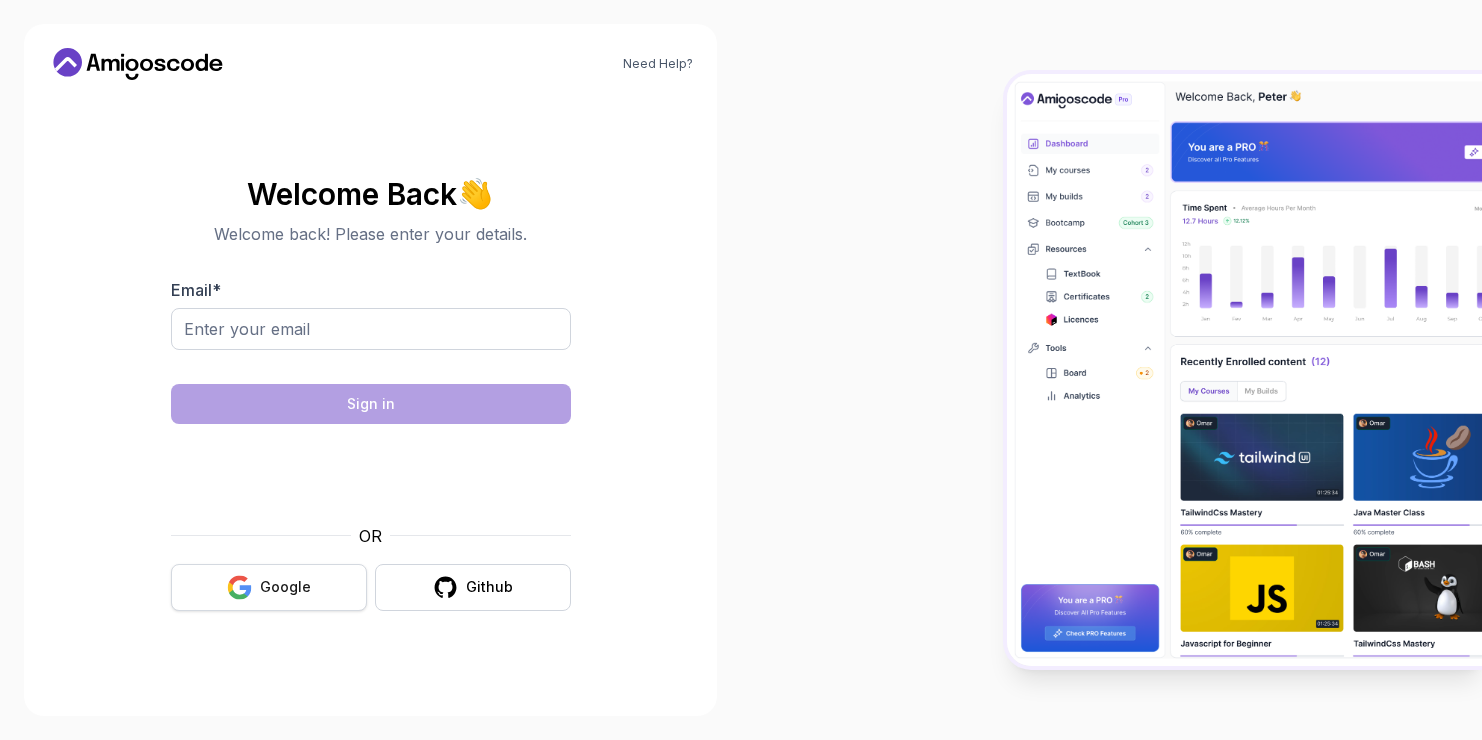 scroll, scrollTop: 0, scrollLeft: 0, axis: both 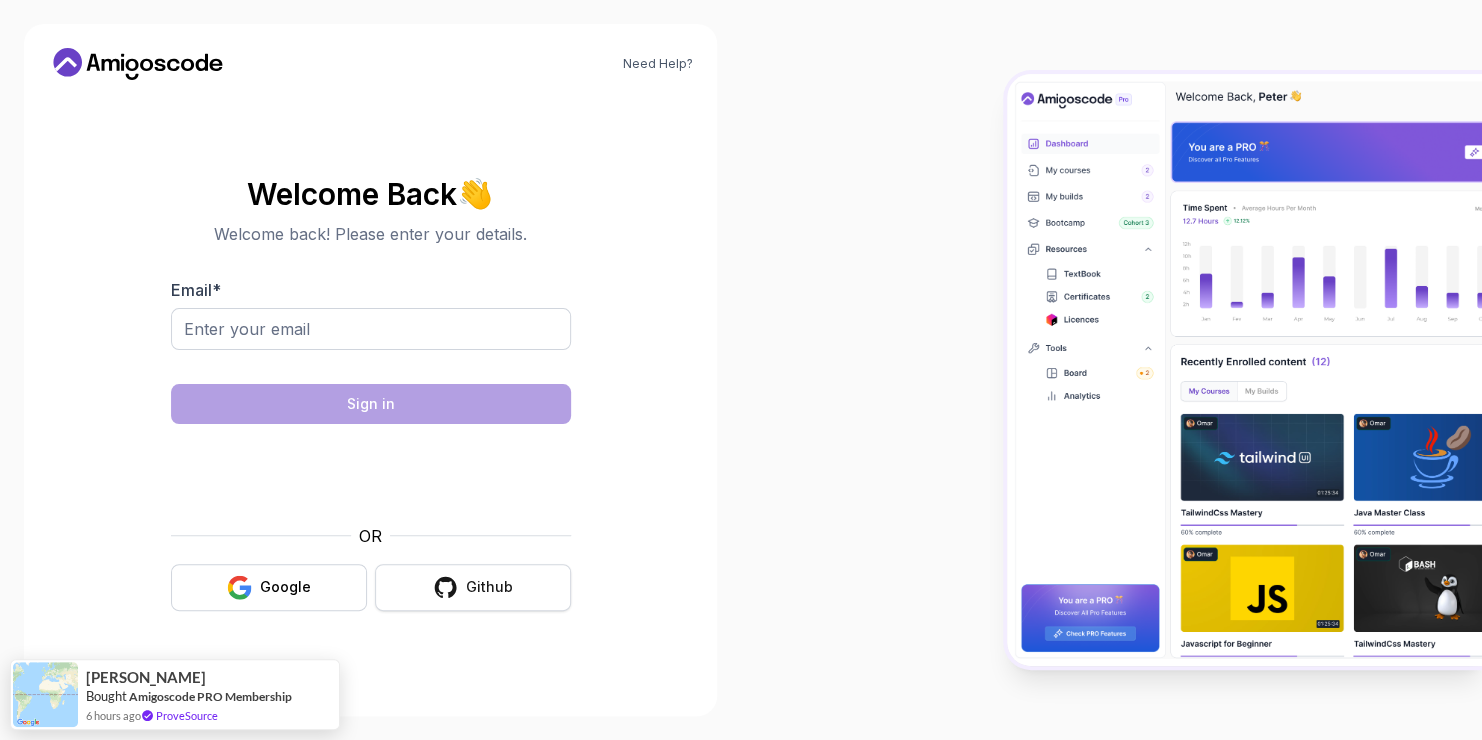 click 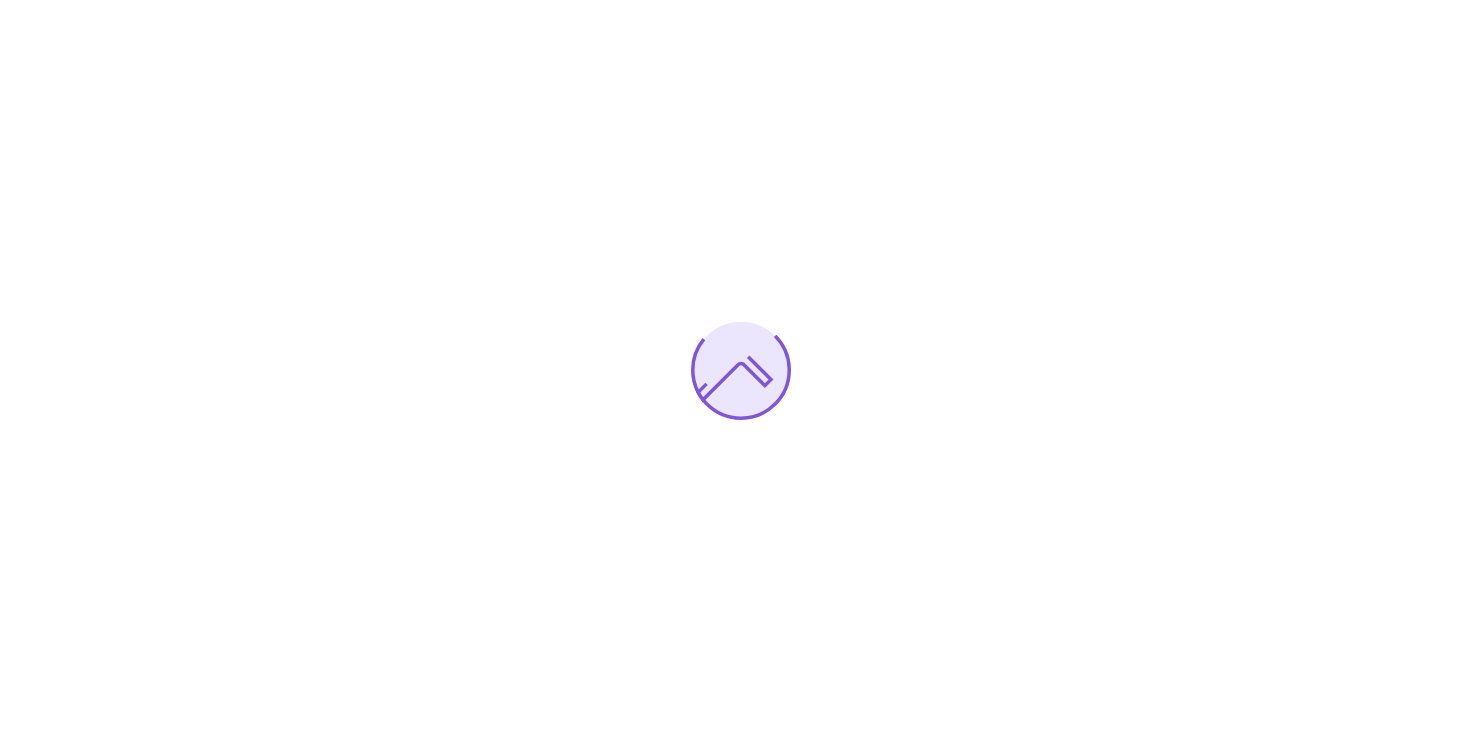 scroll, scrollTop: 0, scrollLeft: 0, axis: both 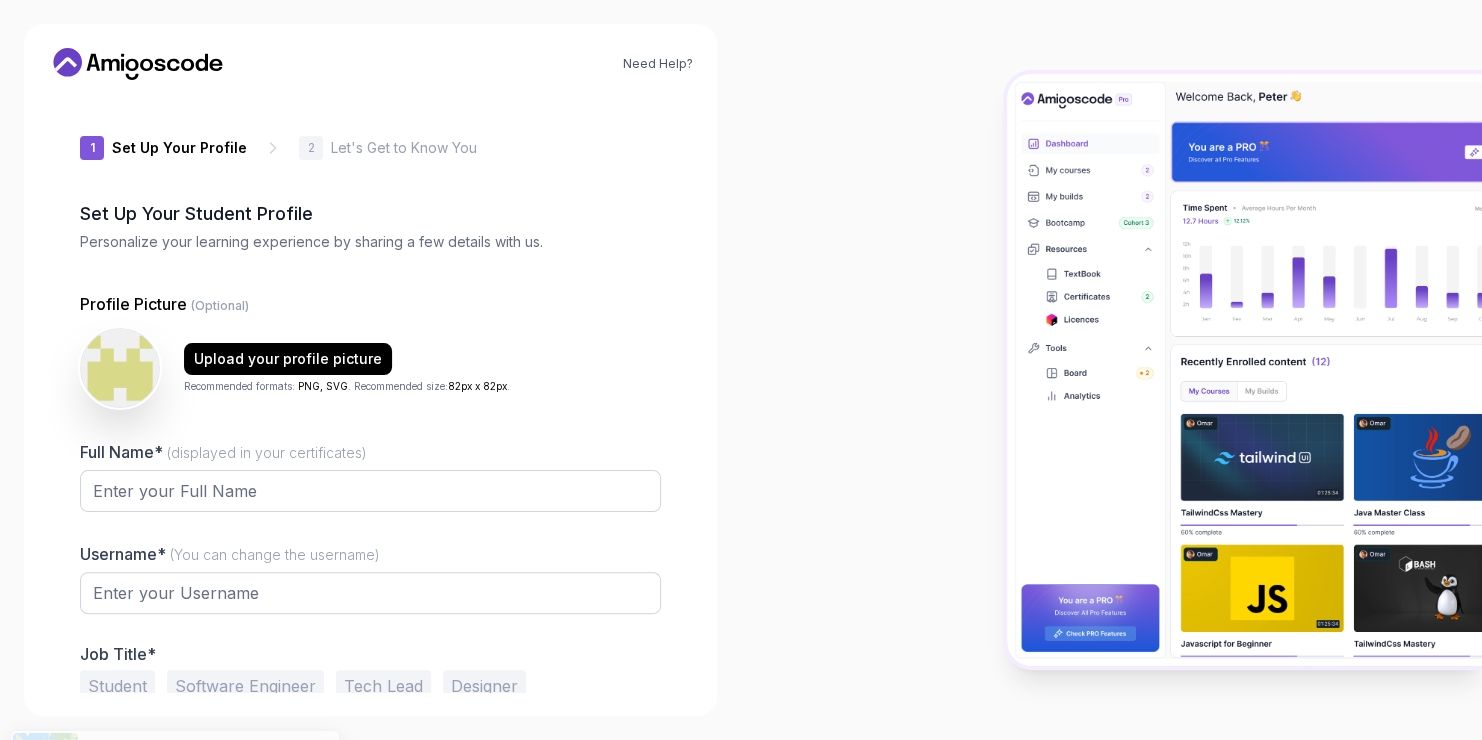 type on "silentbobcate44d7" 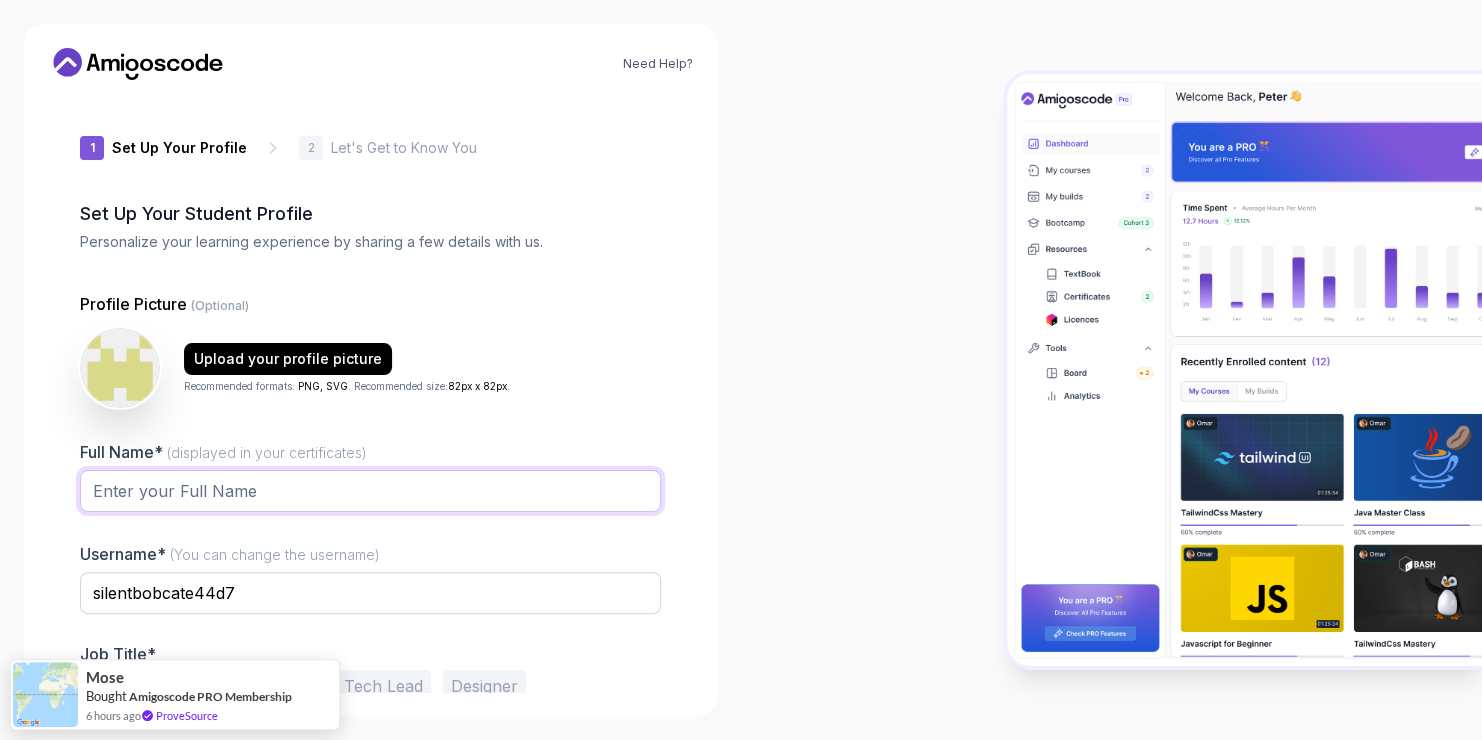 click on "Full Name*   (displayed in your certificates)" at bounding box center [370, 491] 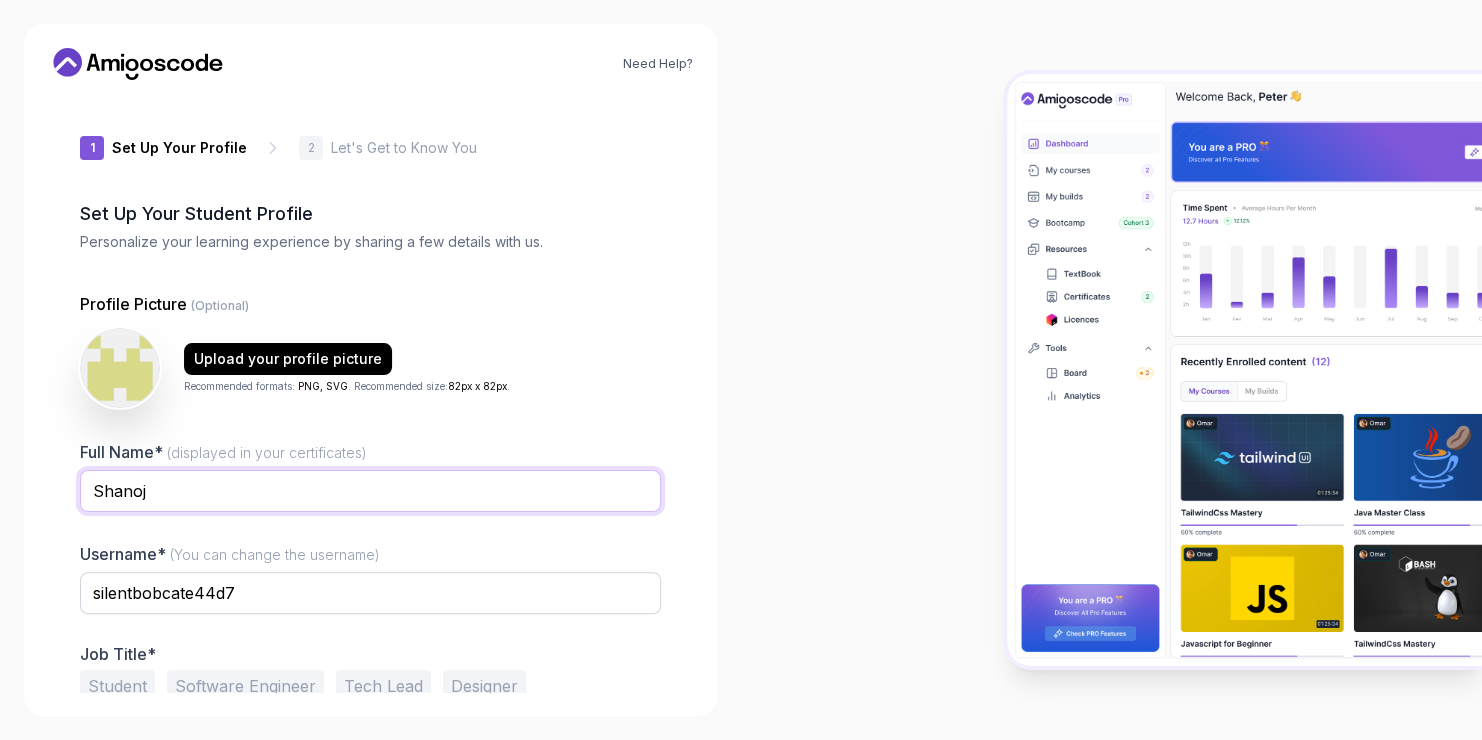 type on "Shanoj" 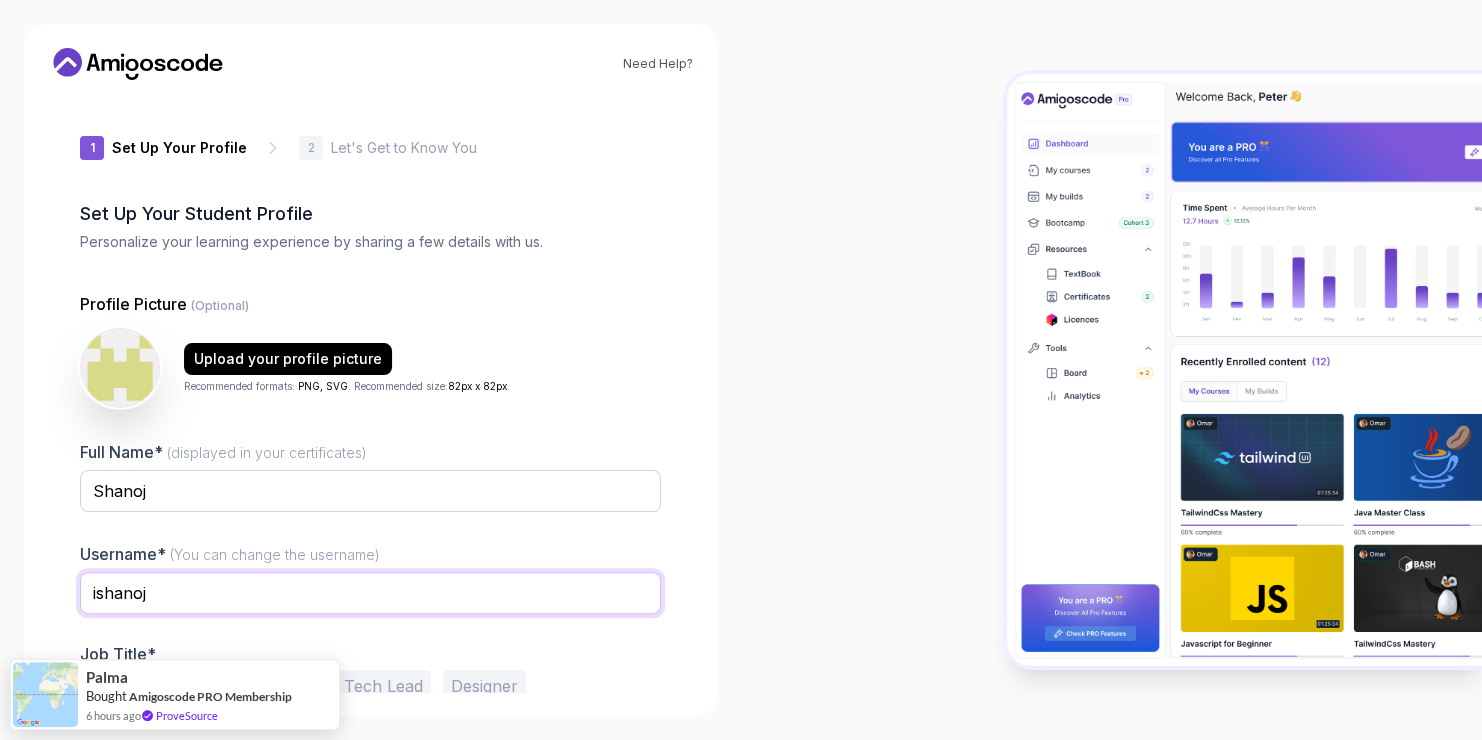 scroll, scrollTop: 93, scrollLeft: 0, axis: vertical 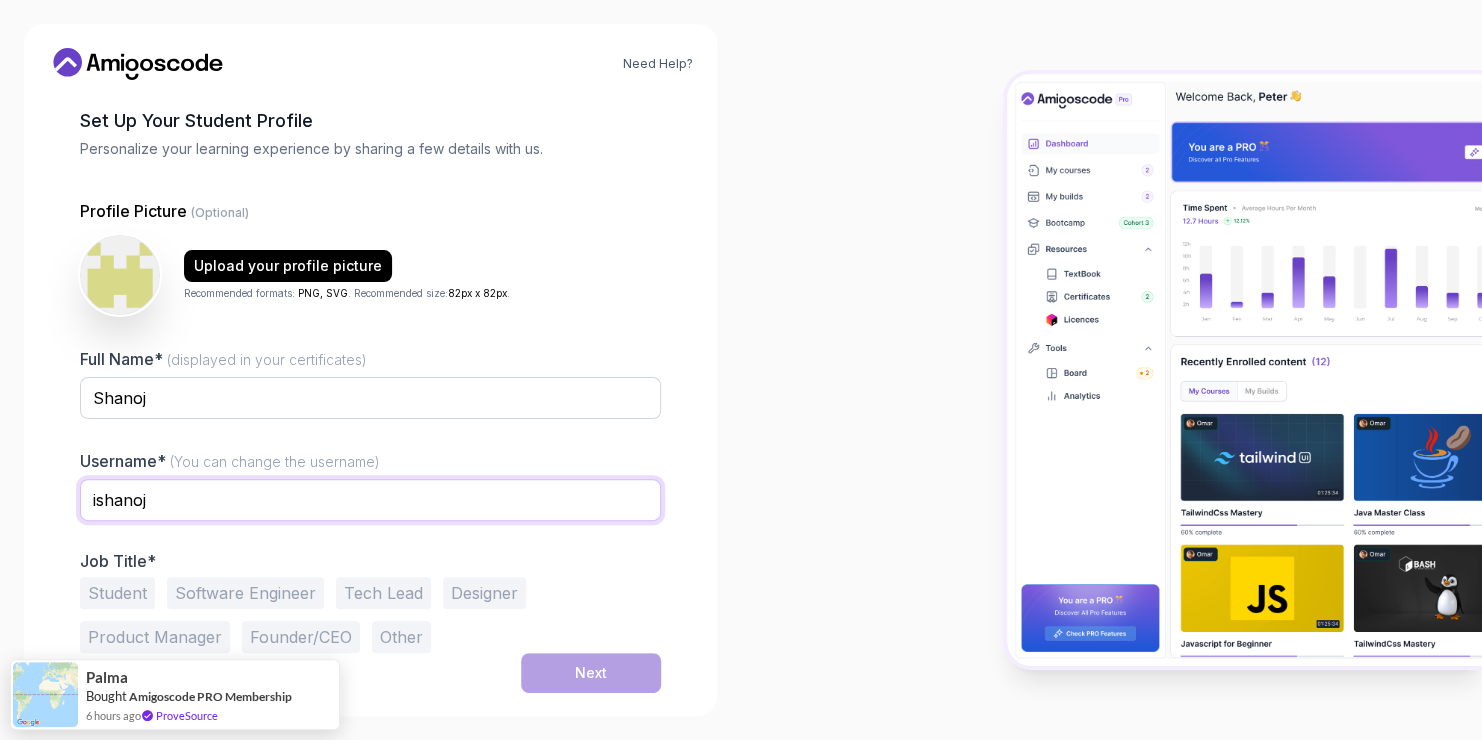 type on "ishanoj" 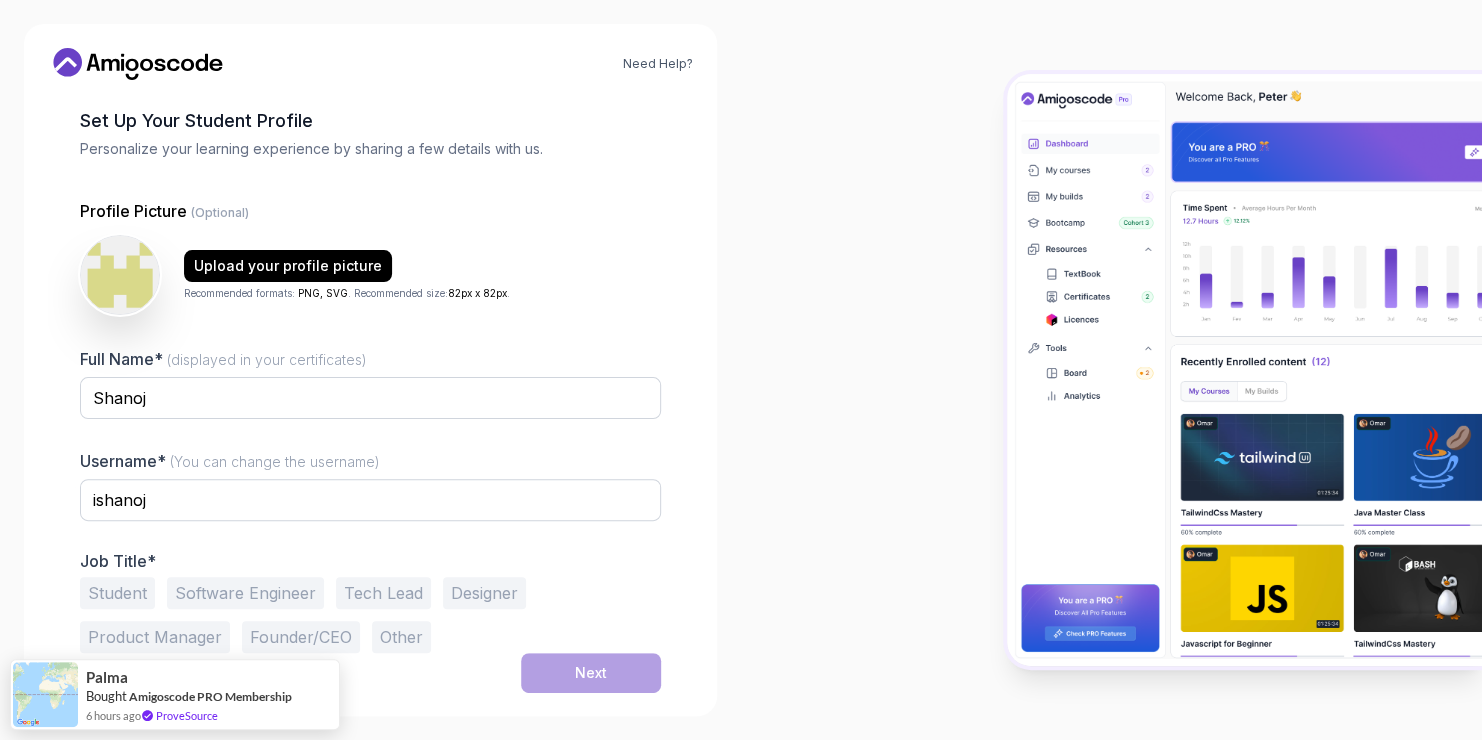click at bounding box center (1111, 370) 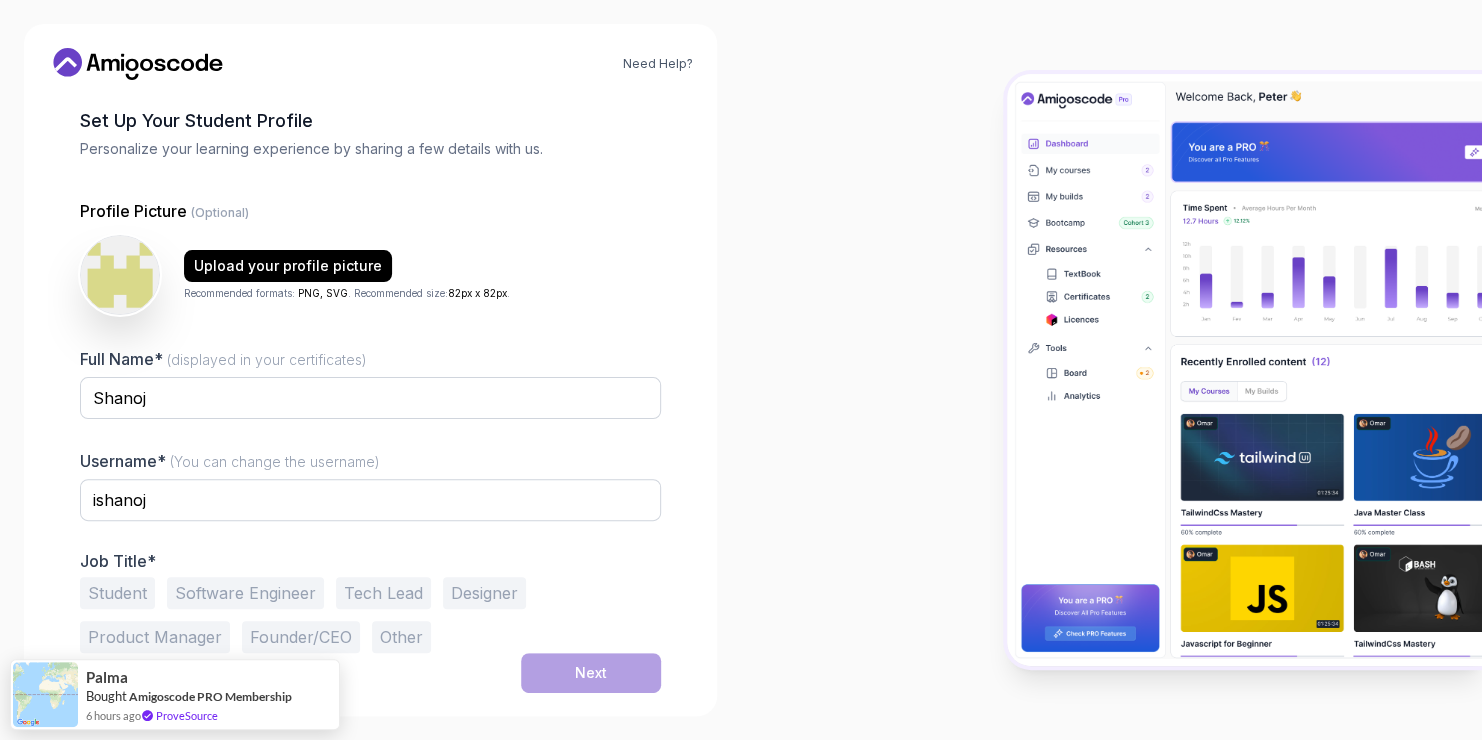 click on "Software Engineer" at bounding box center (245, 593) 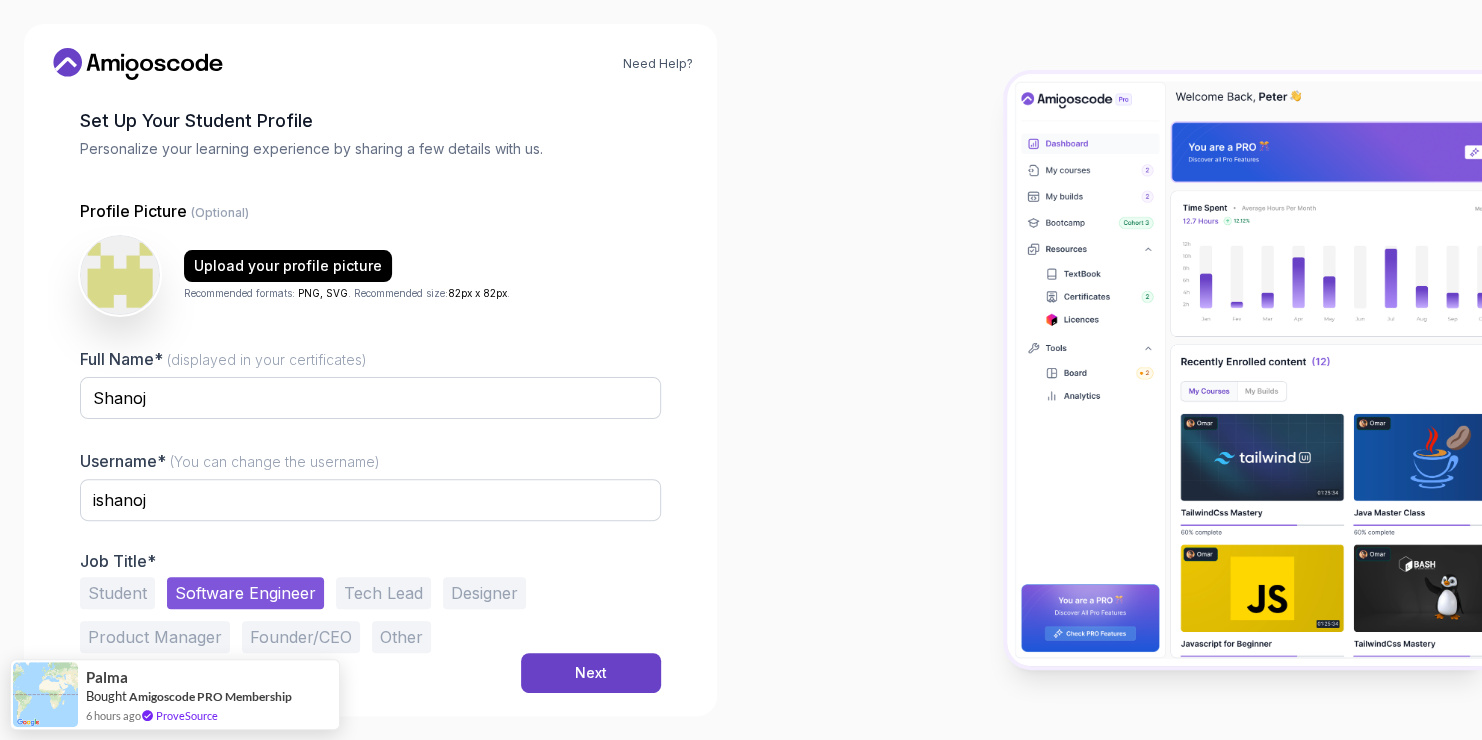 click on "Tech Lead" at bounding box center [383, 593] 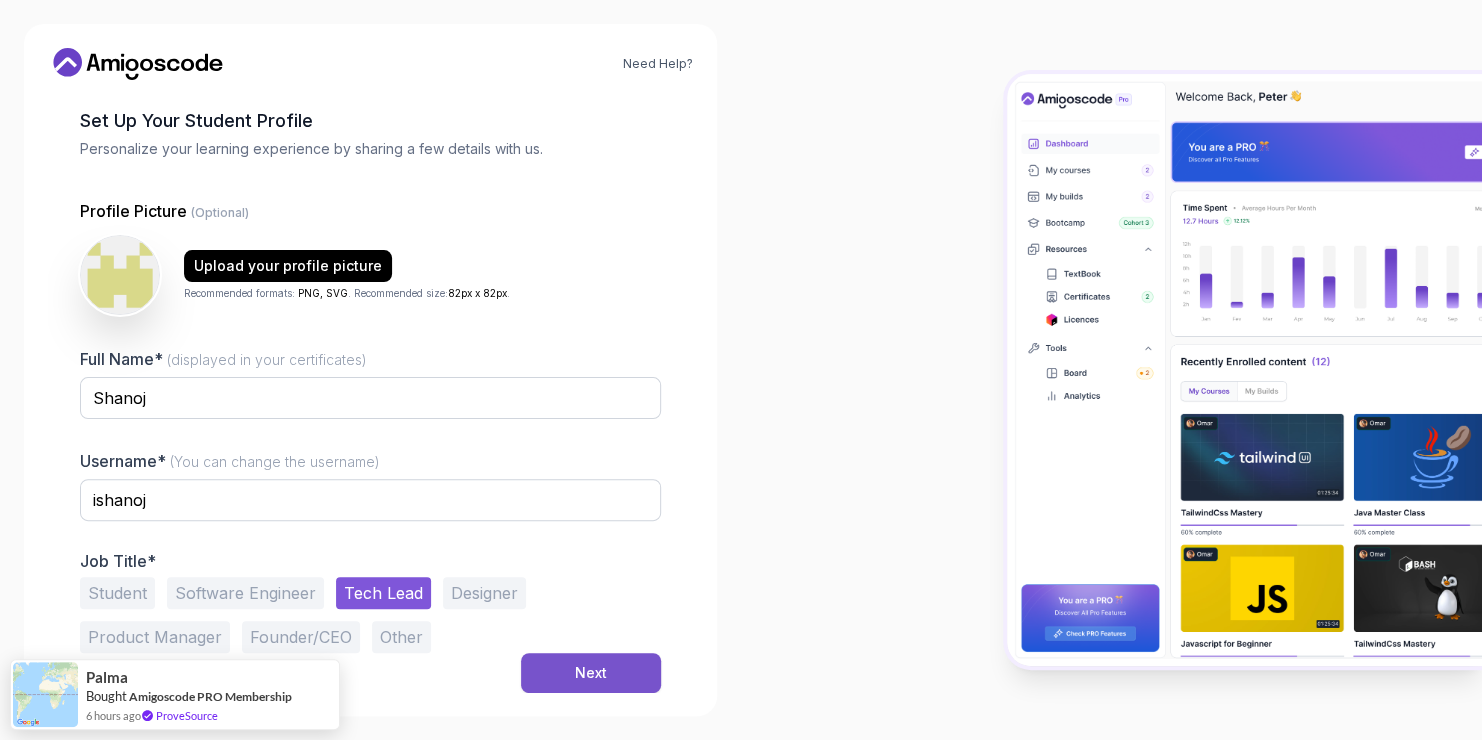 click on "Next" at bounding box center (591, 673) 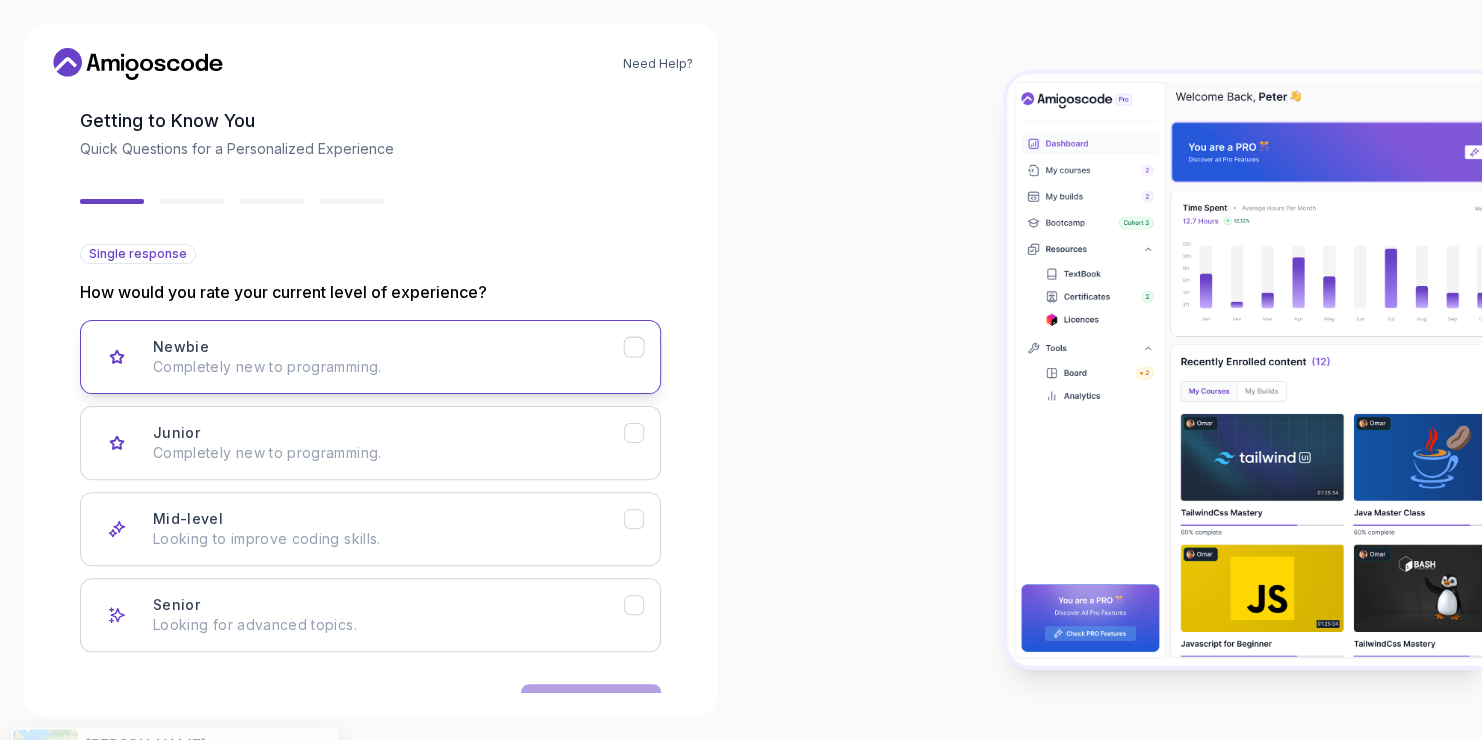 click 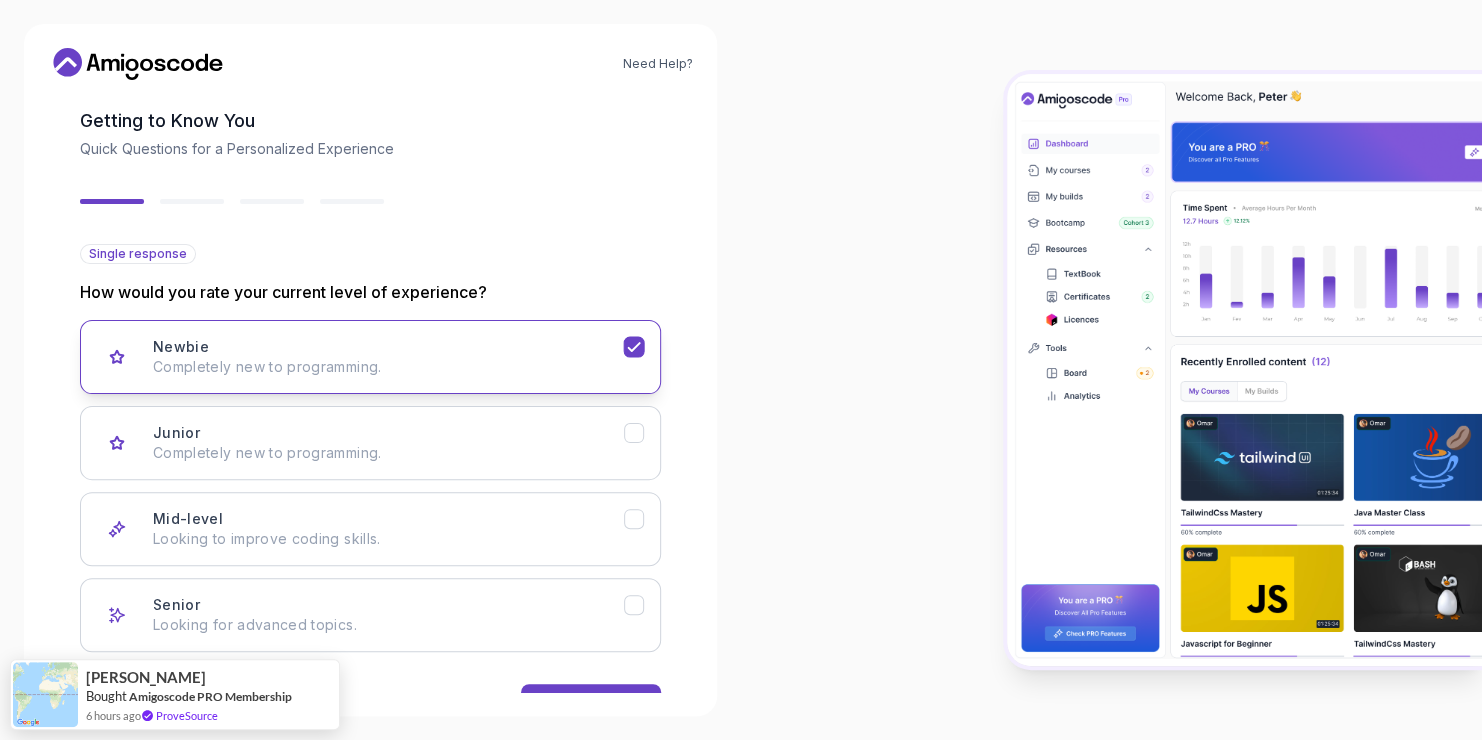 click on "Newbie Completely new to programming." at bounding box center [370, 357] 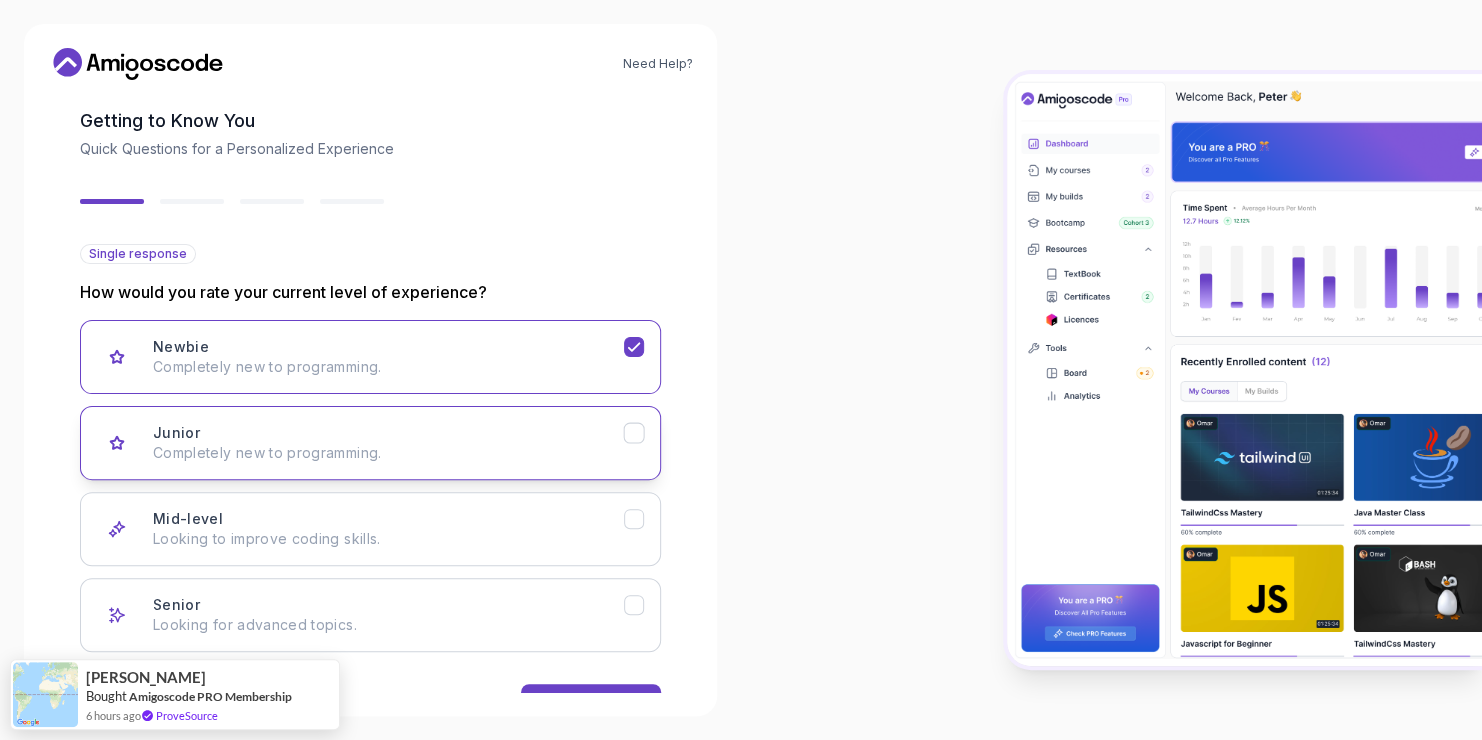 scroll, scrollTop: 155, scrollLeft: 0, axis: vertical 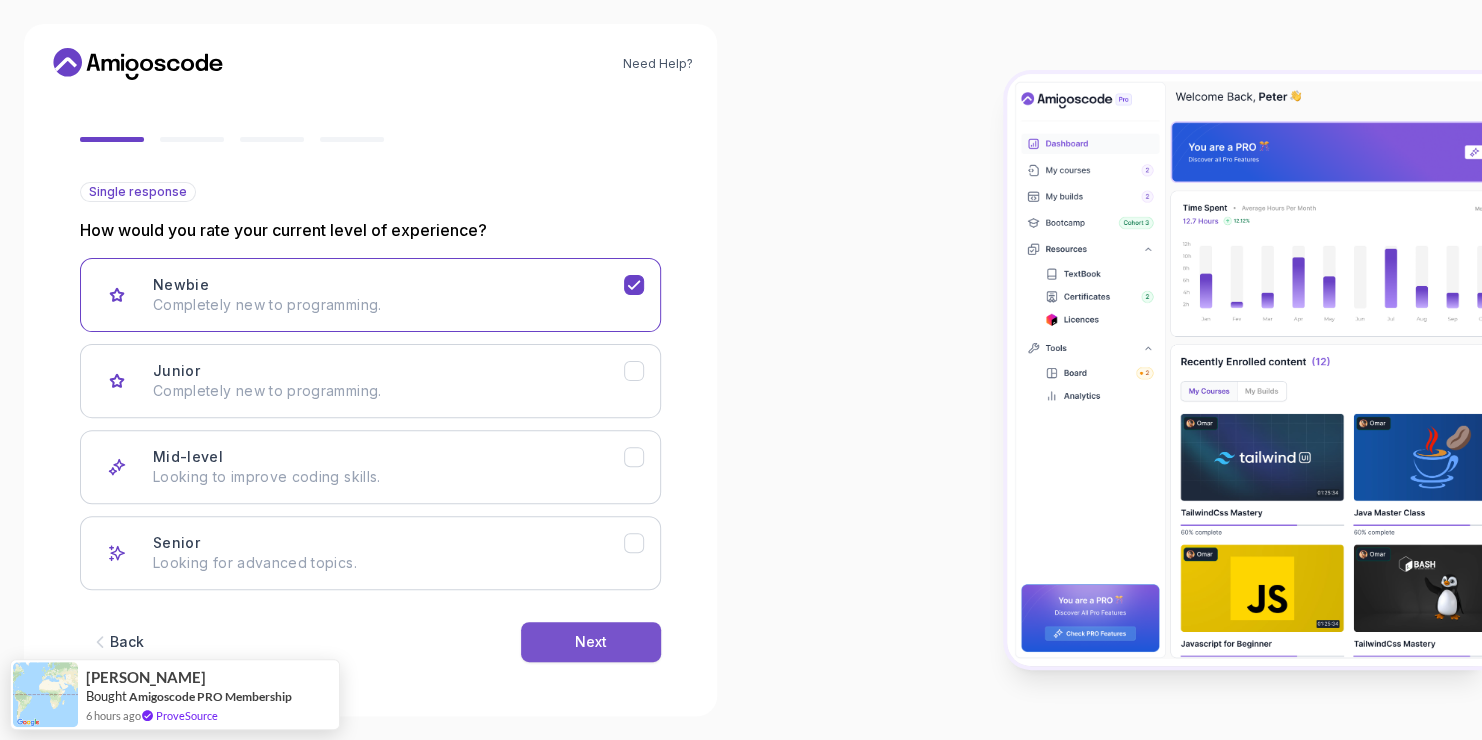 click on "Next" at bounding box center (591, 642) 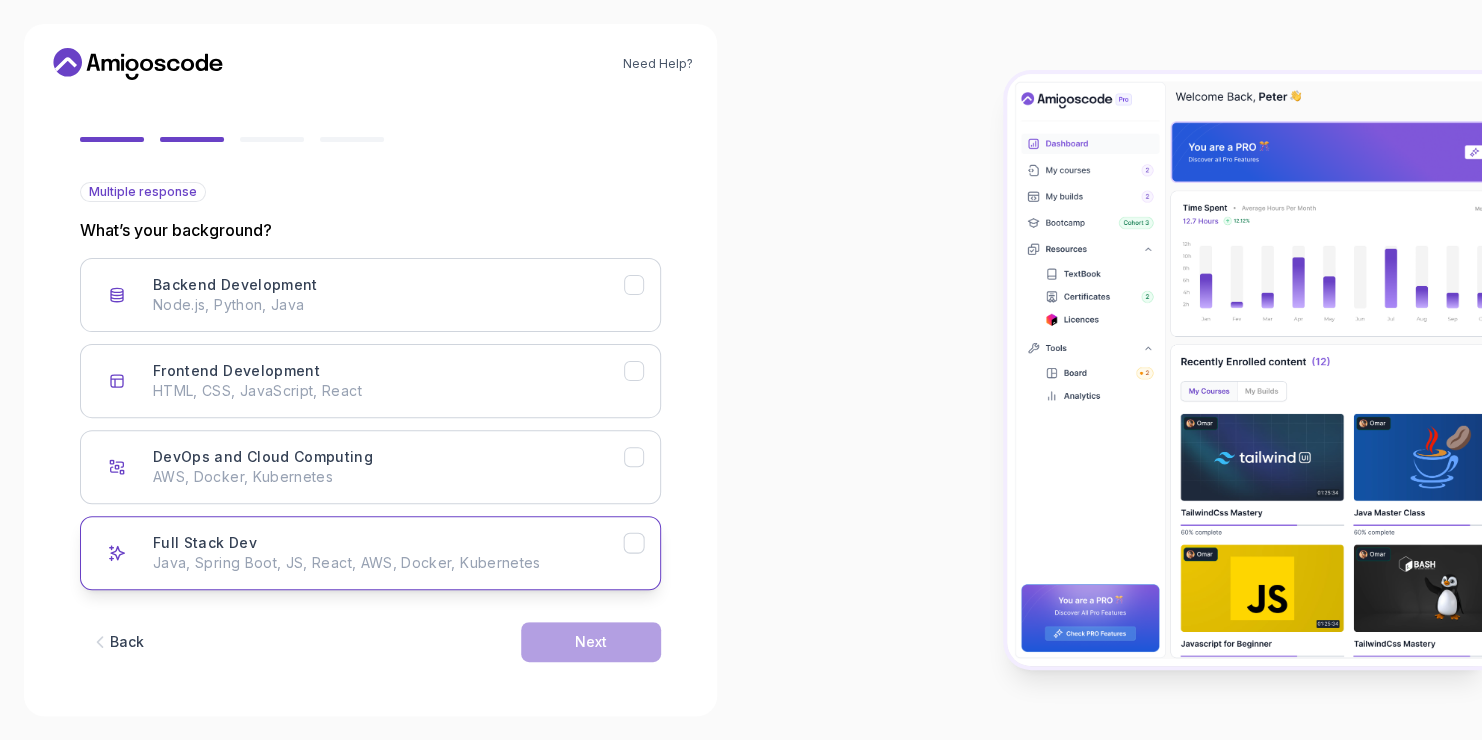 click 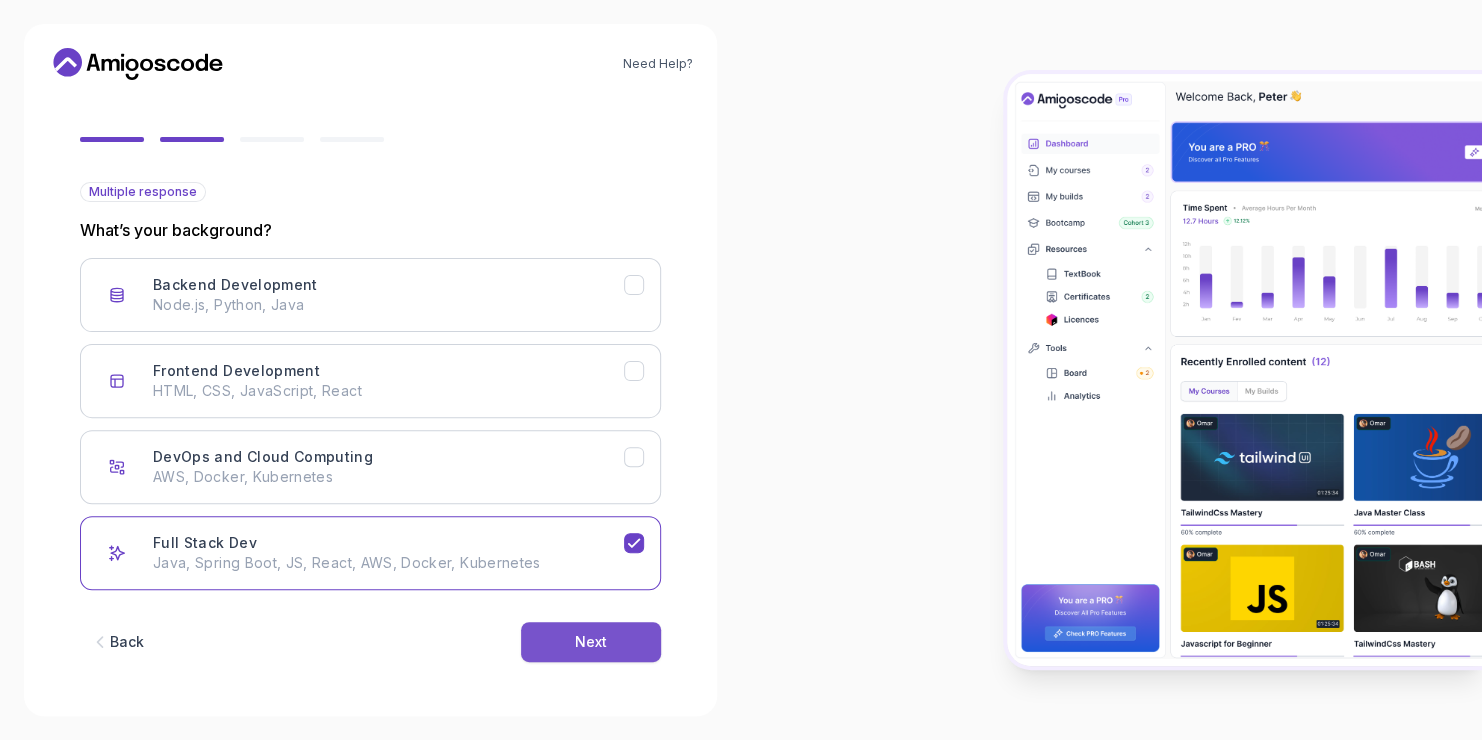 click on "Next" at bounding box center (591, 642) 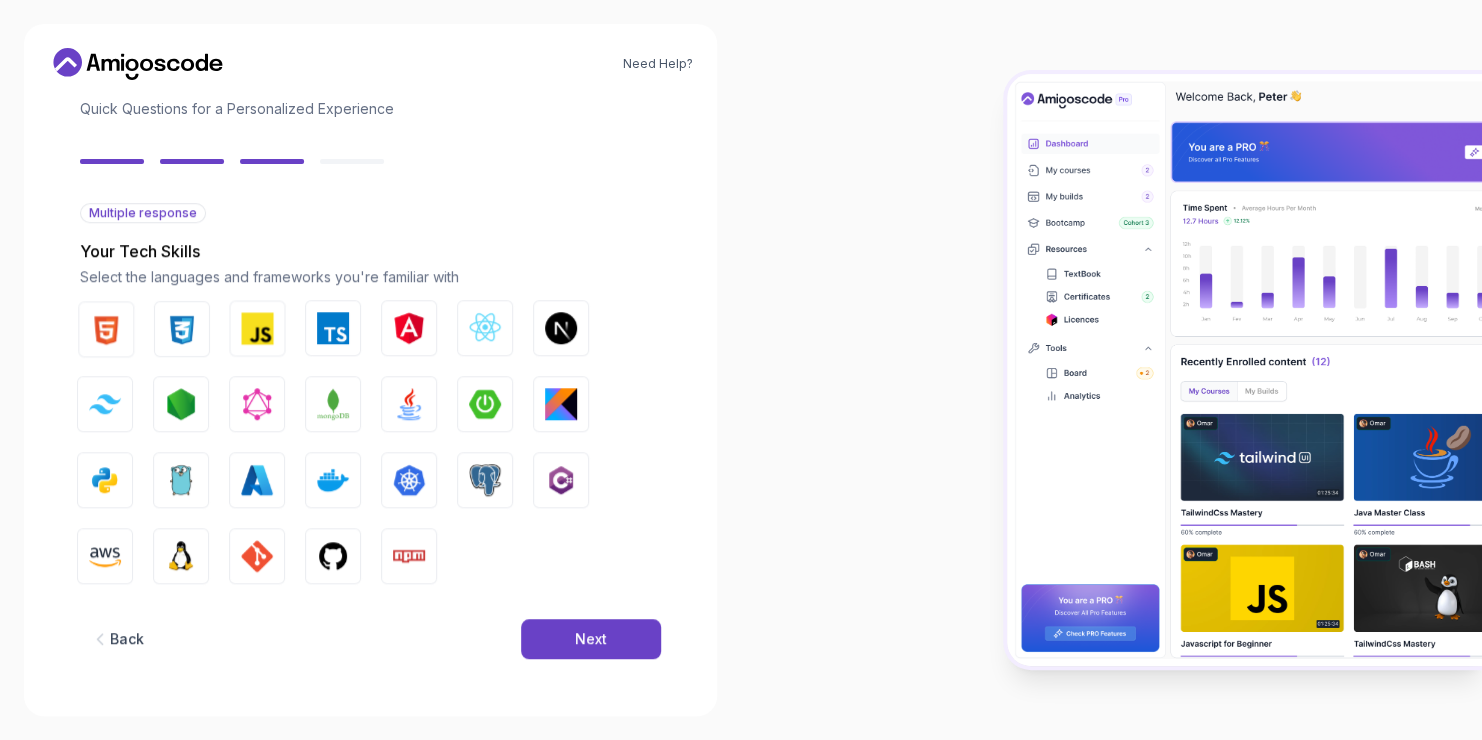scroll, scrollTop: 132, scrollLeft: 0, axis: vertical 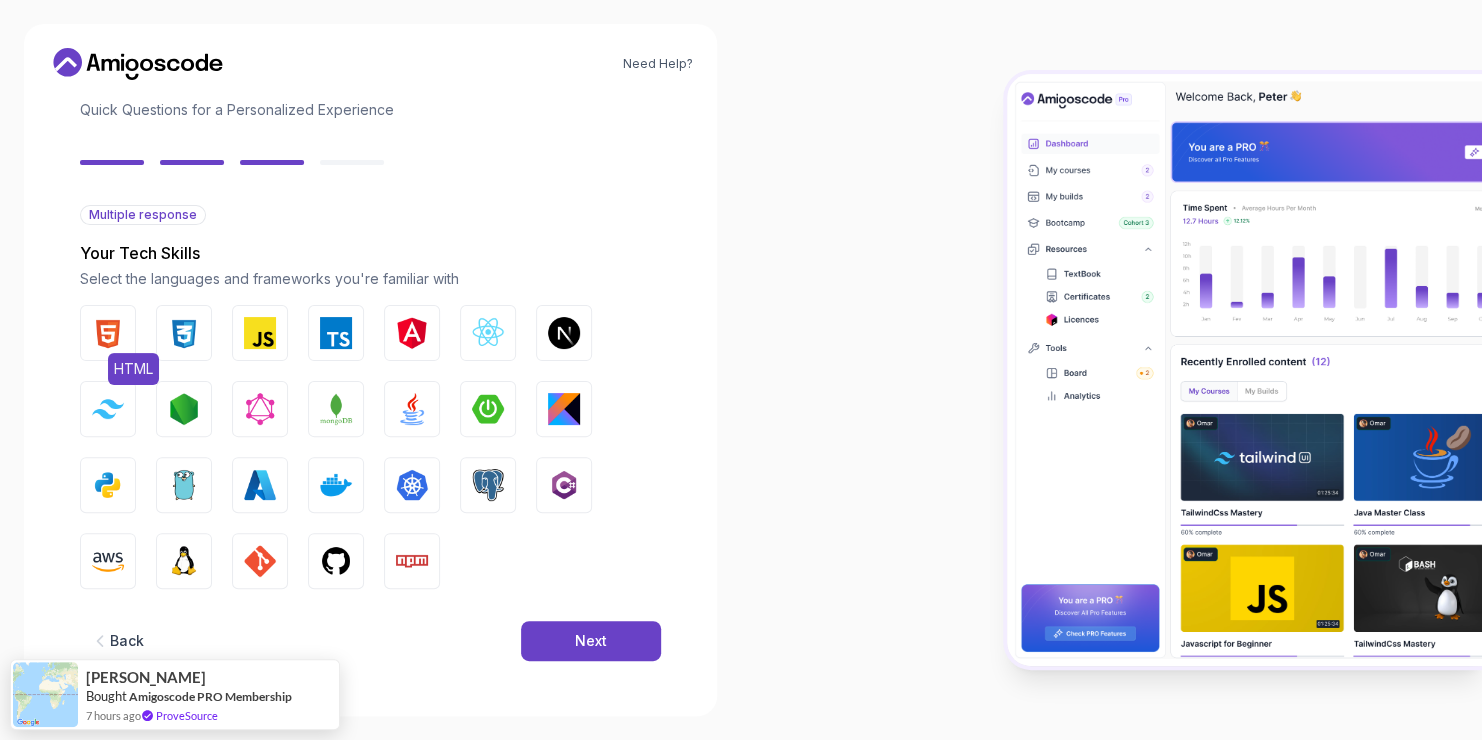 click at bounding box center [108, 333] 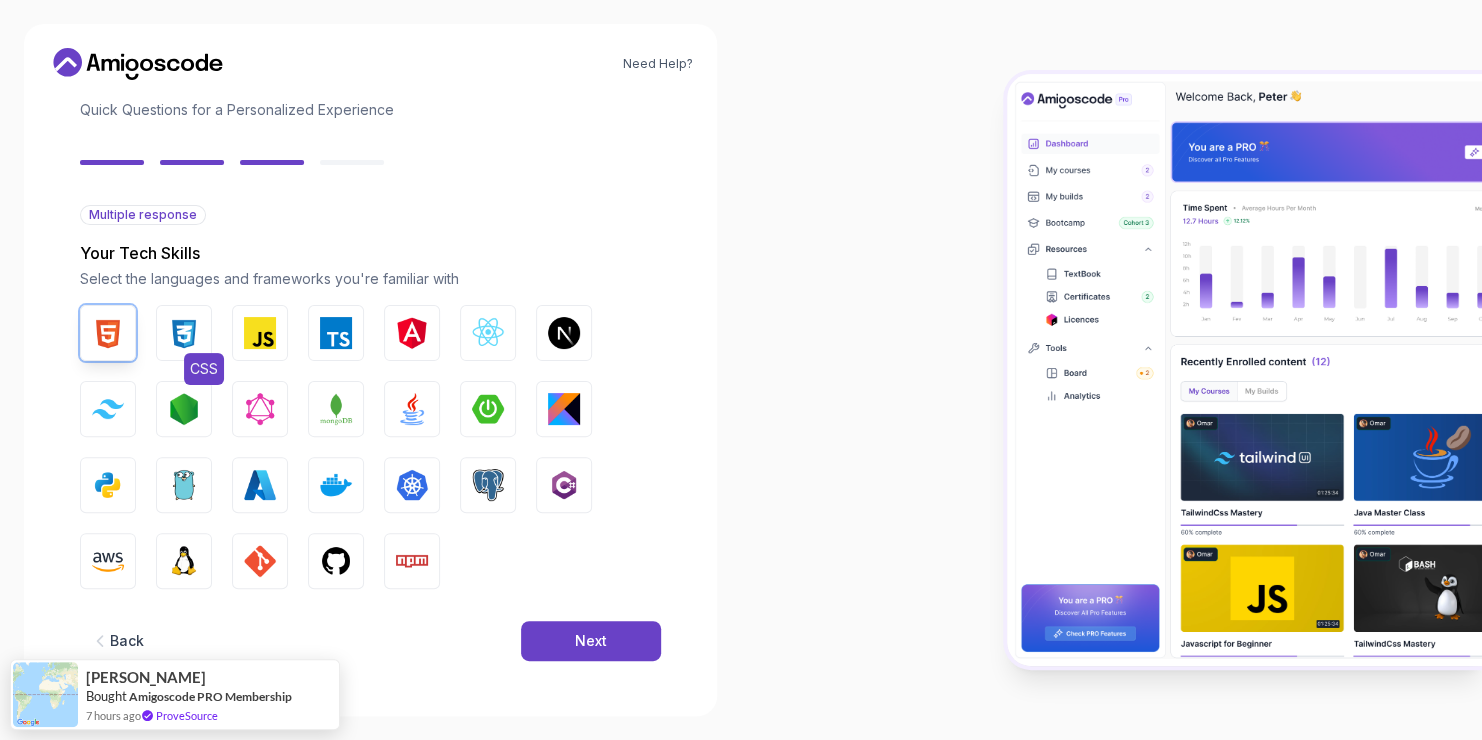 click at bounding box center [184, 333] 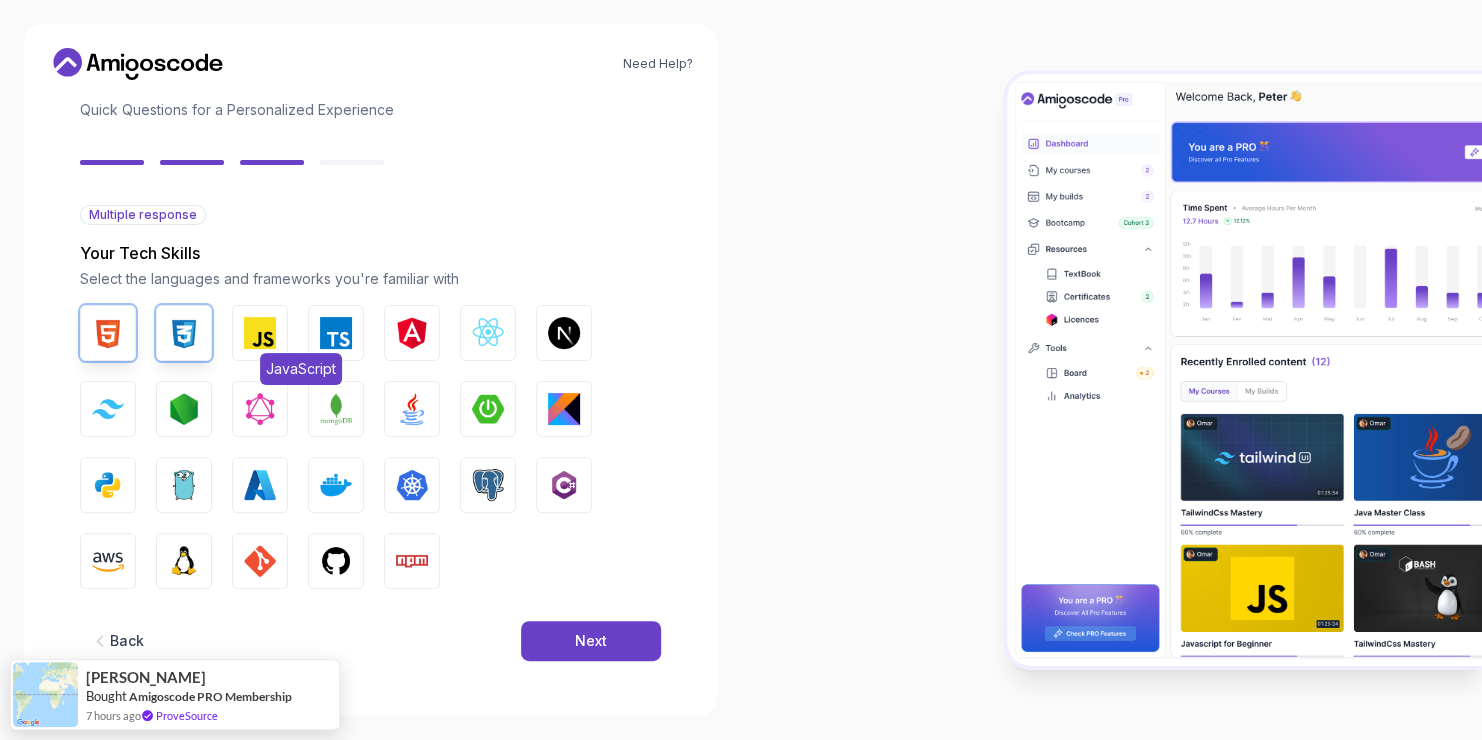 click at bounding box center (260, 333) 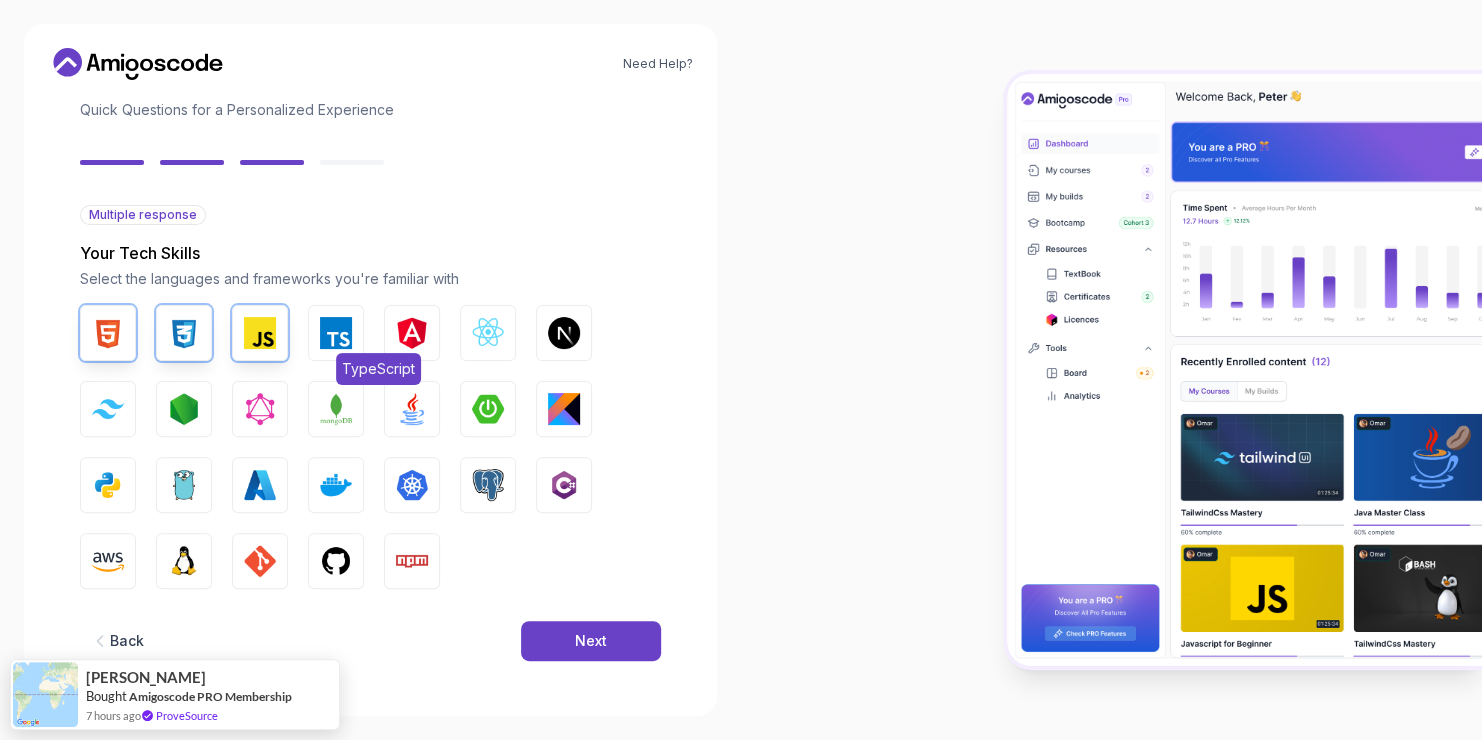 click at bounding box center [336, 333] 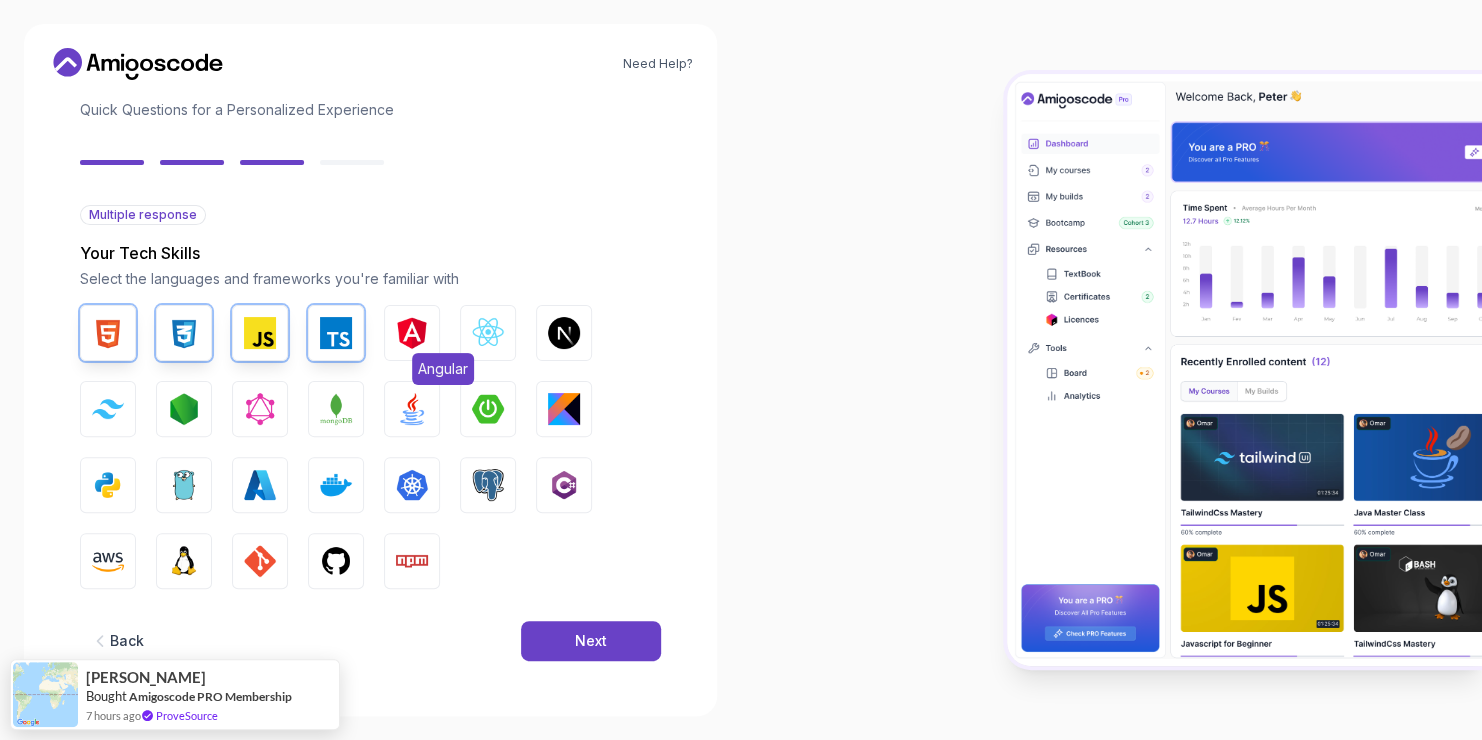 drag, startPoint x: 413, startPoint y: 339, endPoint x: 472, endPoint y: 339, distance: 59 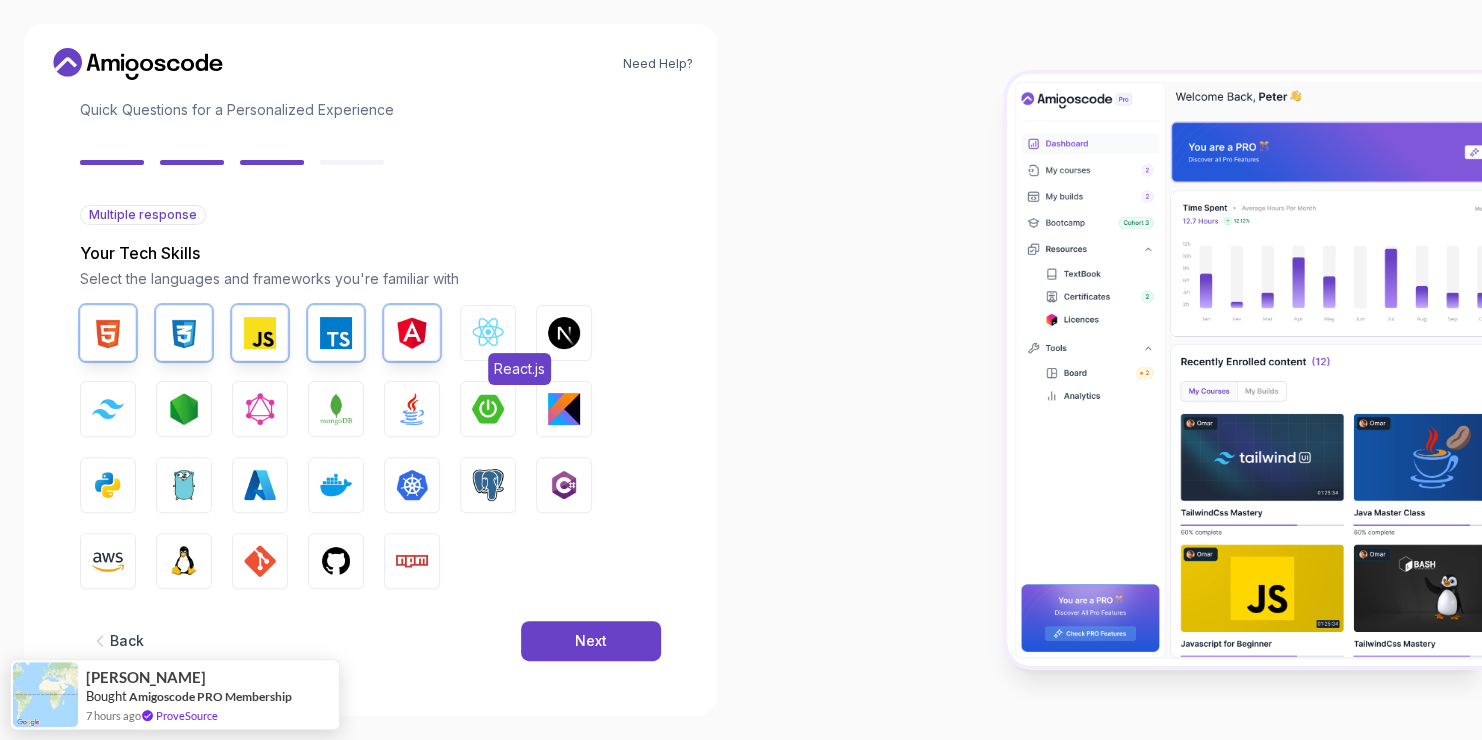 click at bounding box center [488, 333] 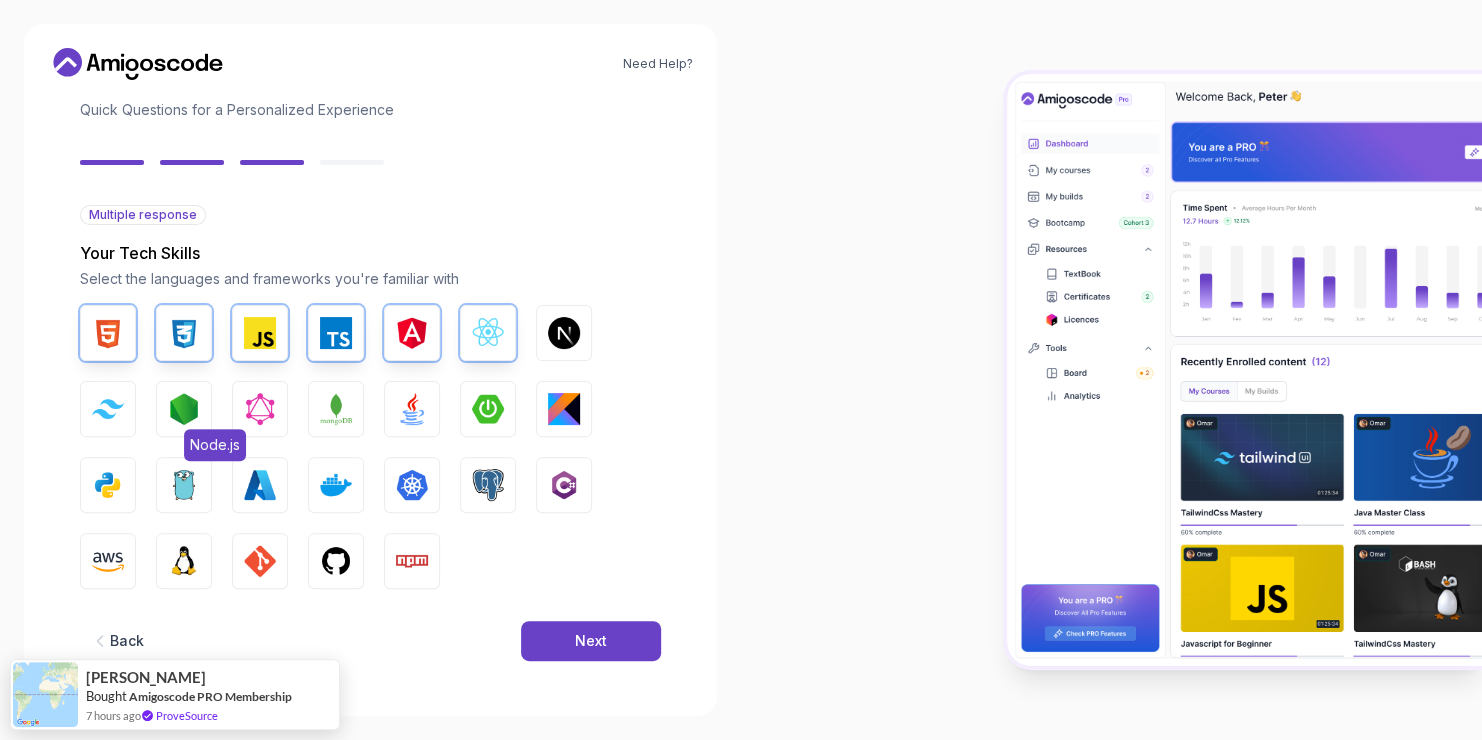 click at bounding box center (184, 409) 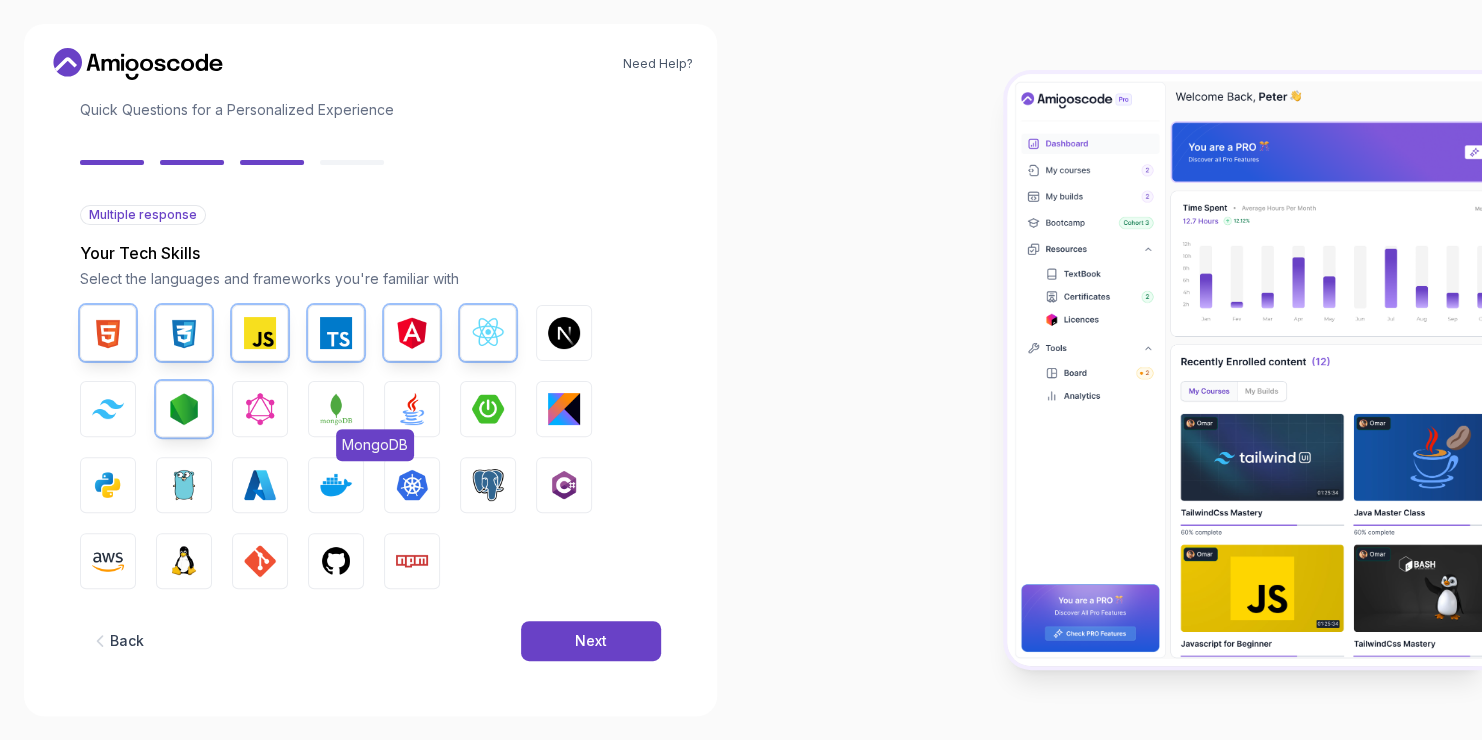 click at bounding box center [336, 409] 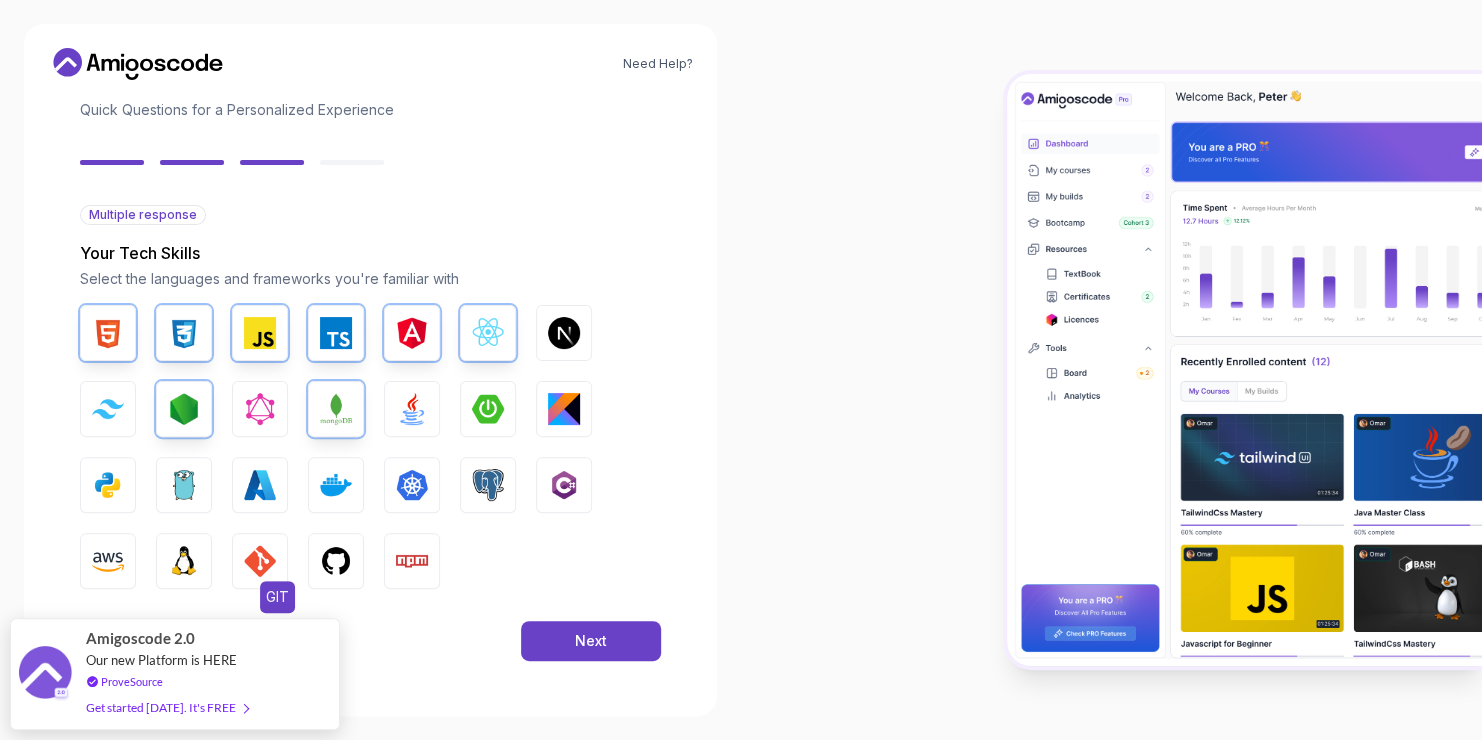 click at bounding box center [260, 561] 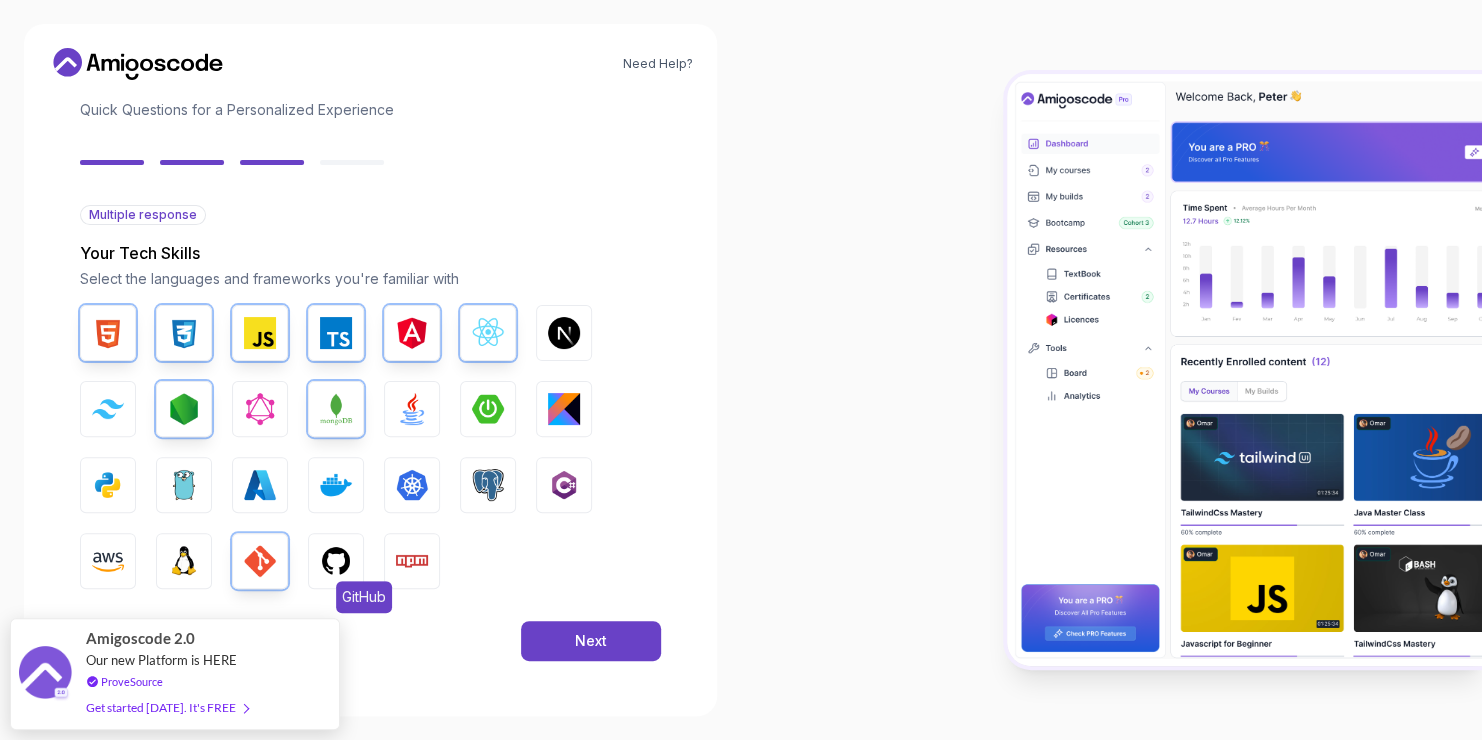 click at bounding box center [336, 561] 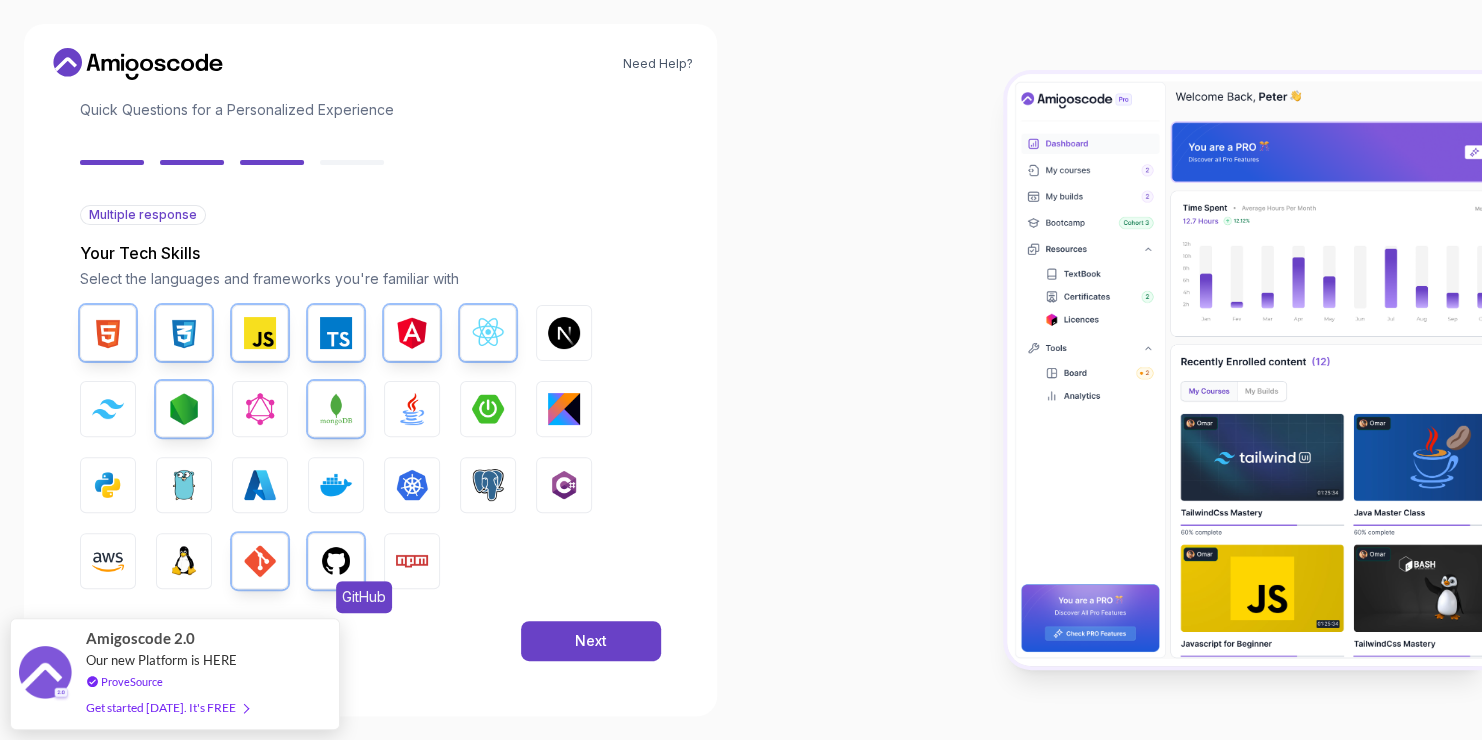 click at bounding box center [336, 561] 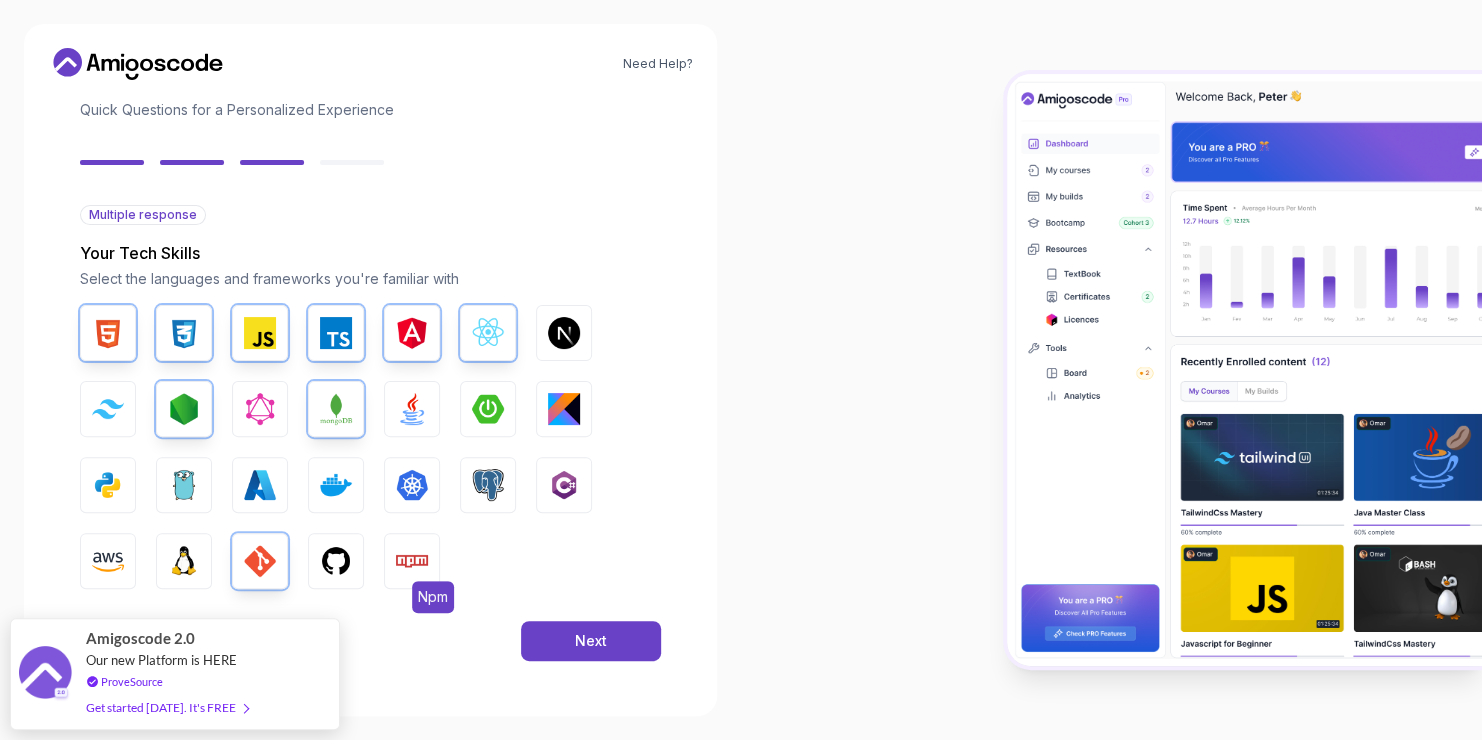 click at bounding box center [412, 561] 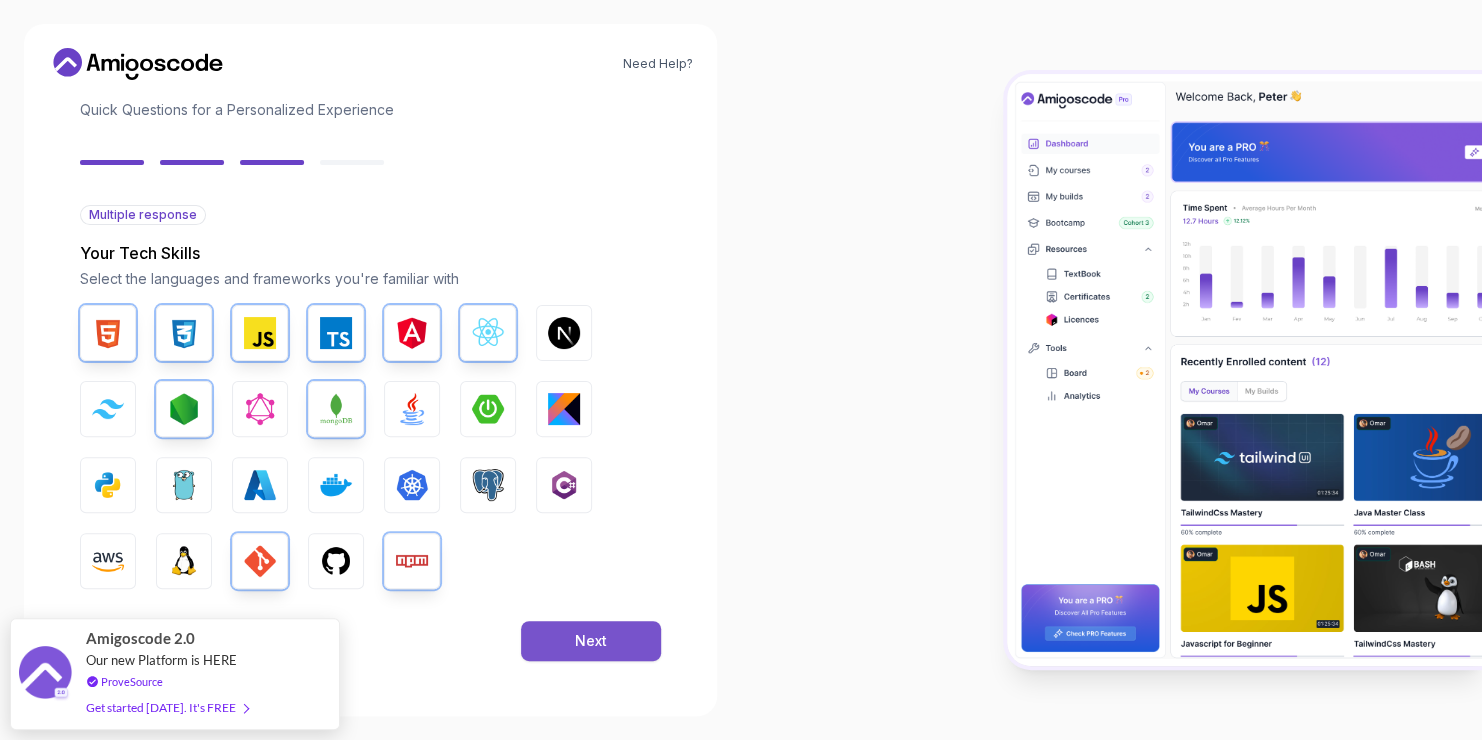 click on "Next" at bounding box center [591, 641] 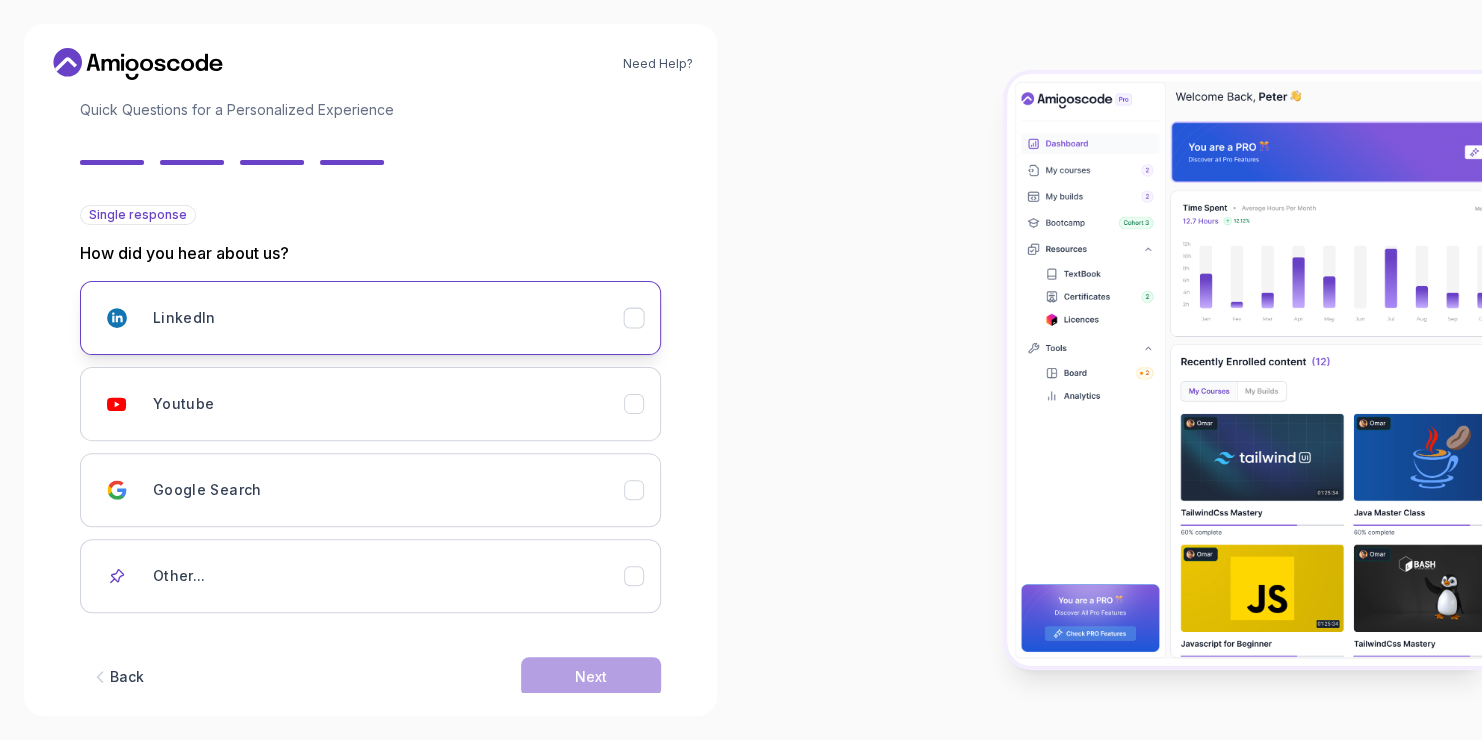 click on "LinkedIn" at bounding box center [388, 318] 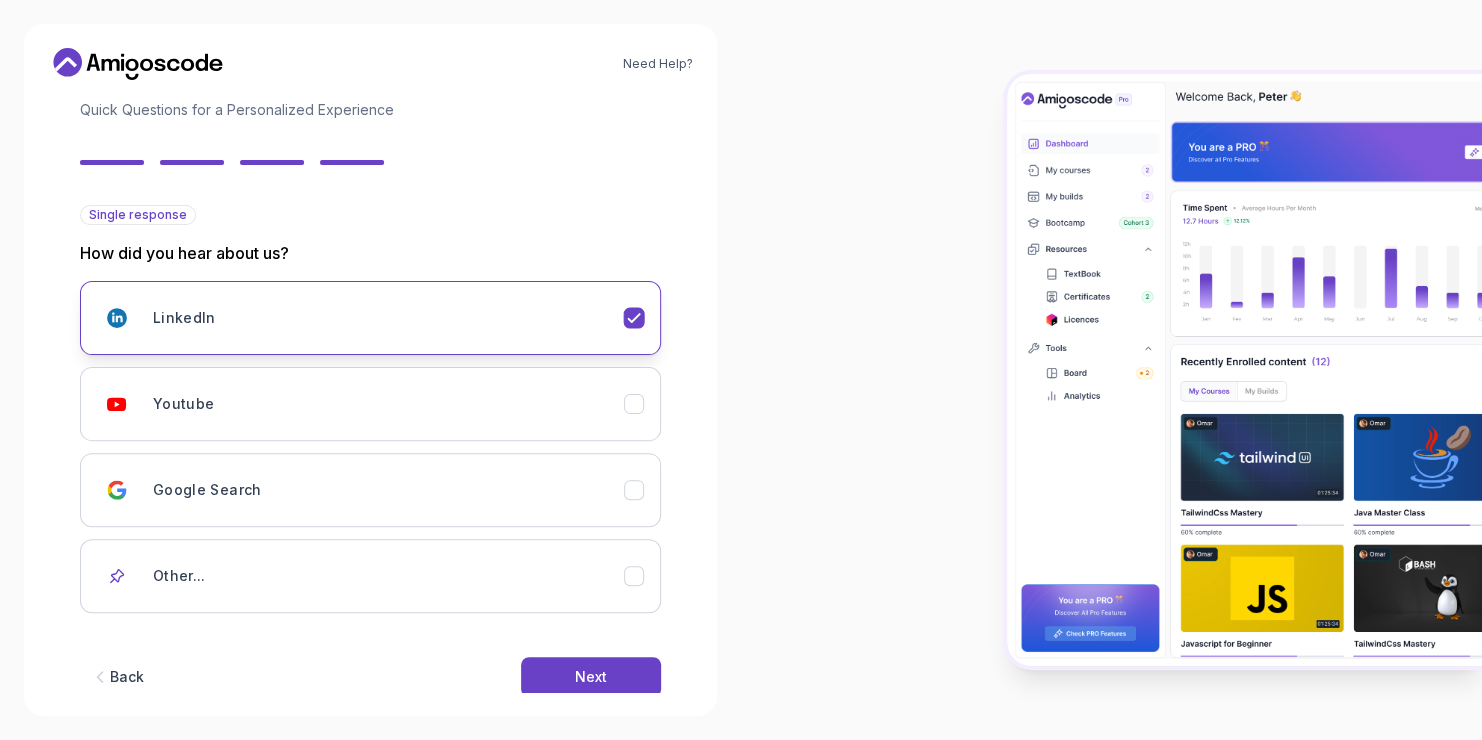 click on "LinkedIn" at bounding box center [388, 318] 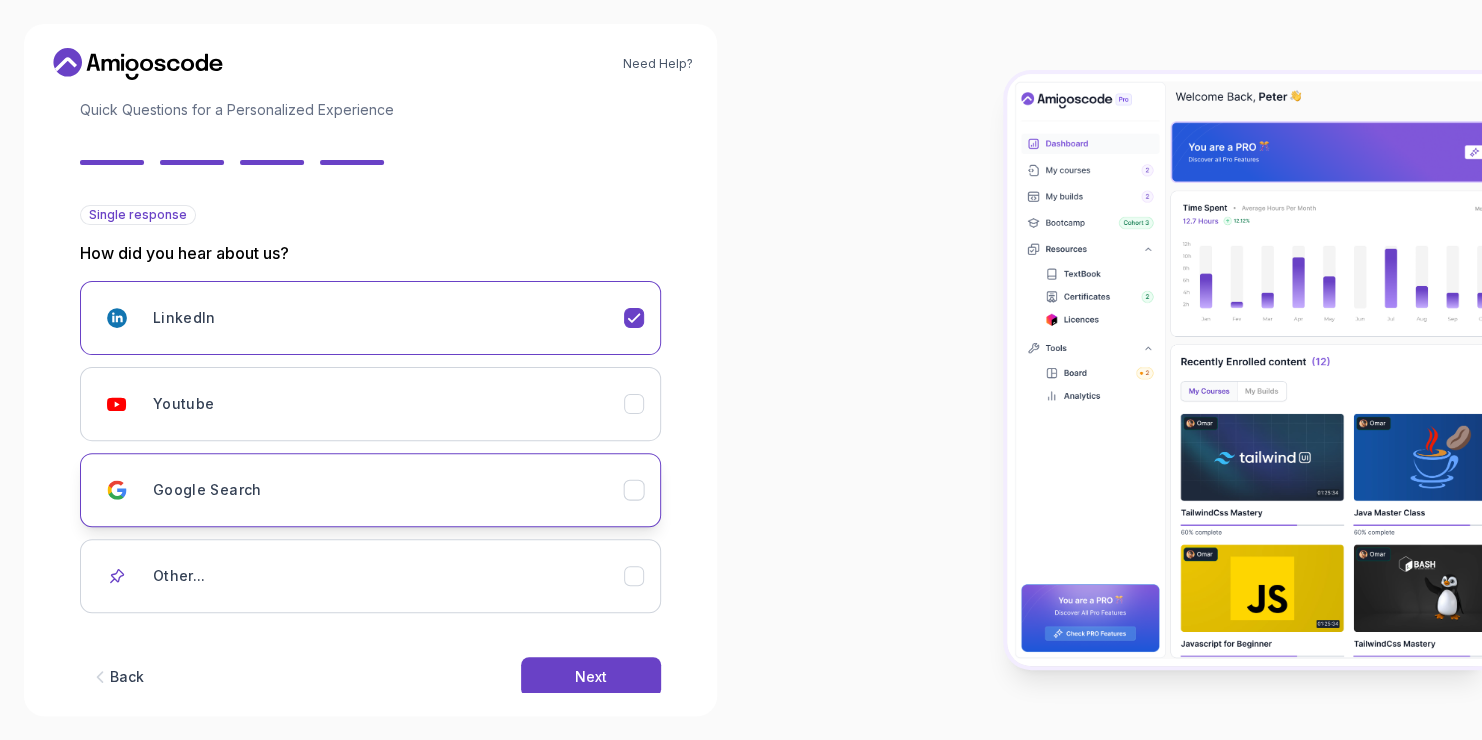 click 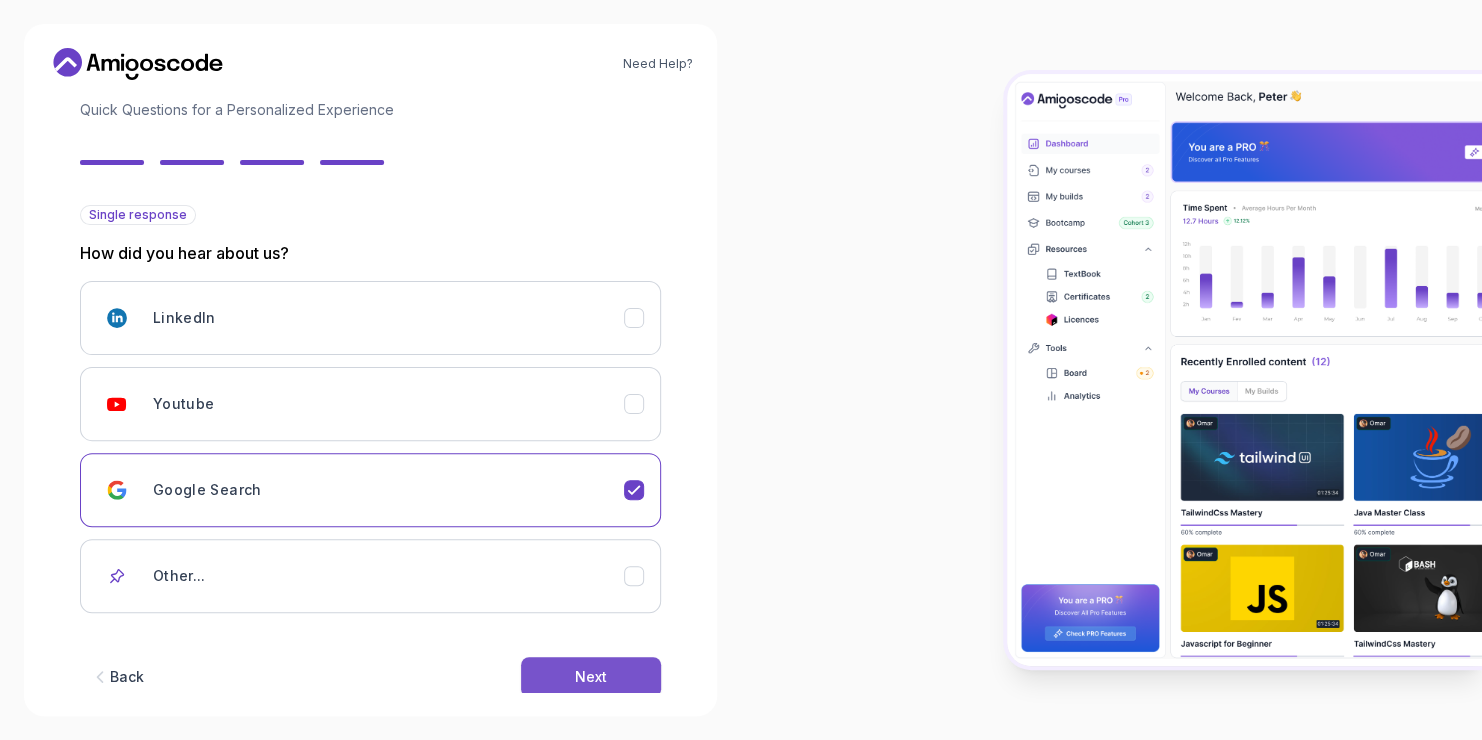 click on "Next" at bounding box center (591, 677) 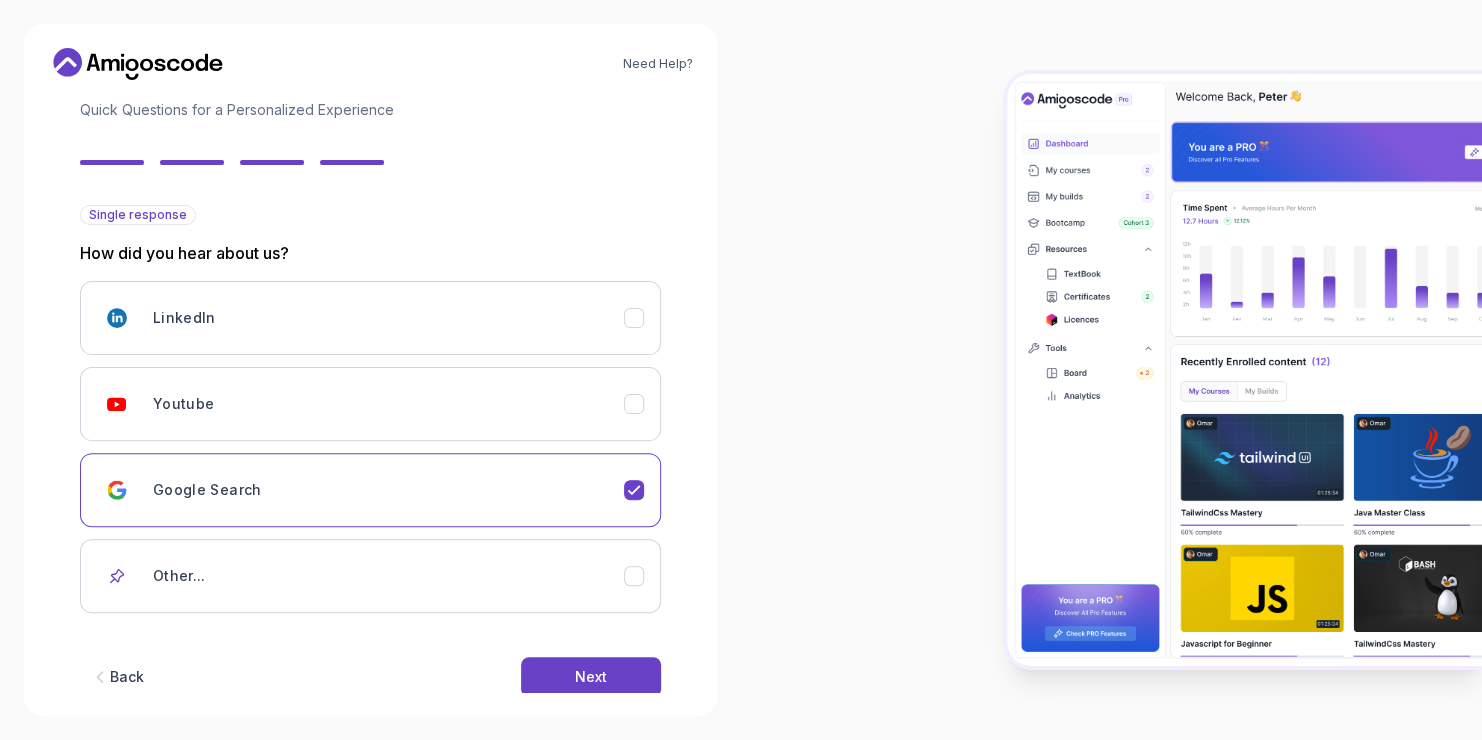 scroll, scrollTop: 0, scrollLeft: 0, axis: both 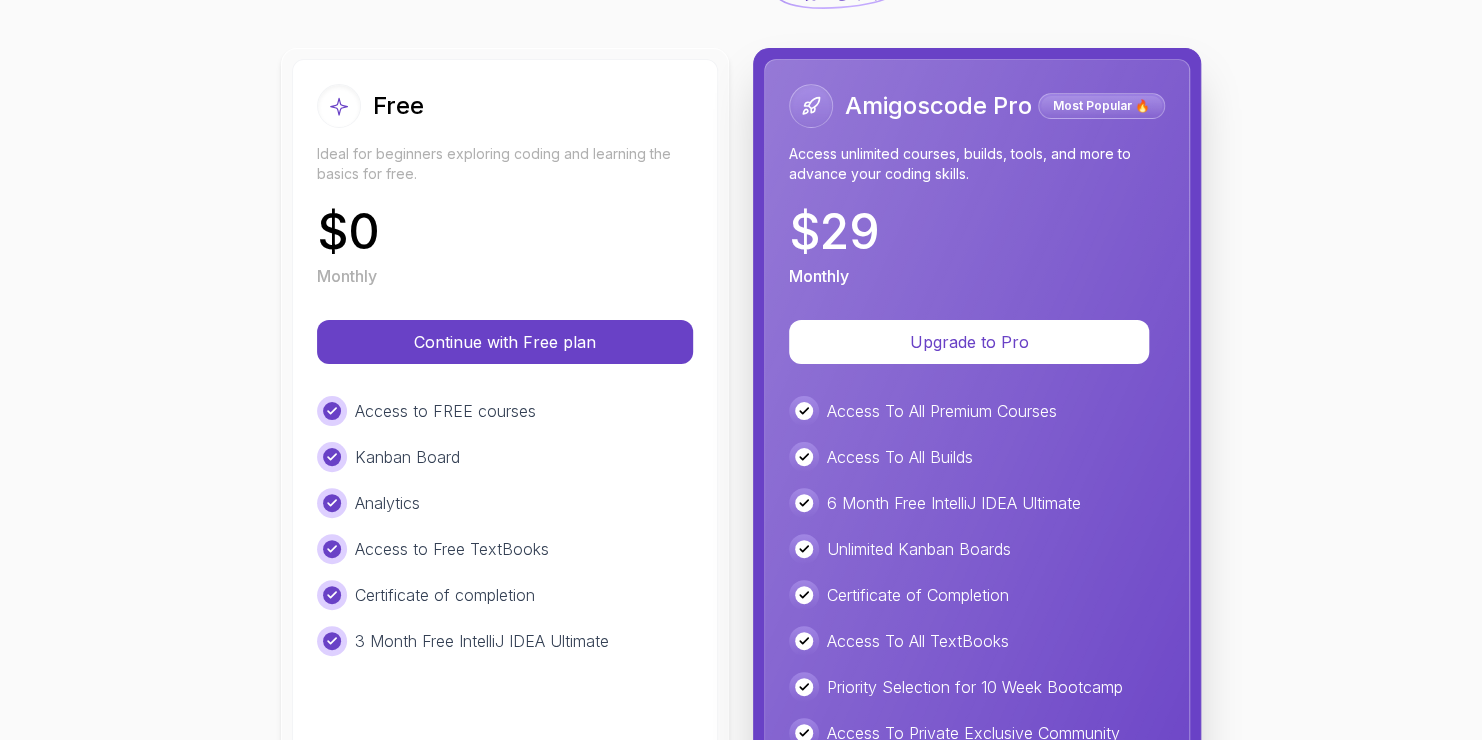click on "Kanban Board" at bounding box center (505, 457) 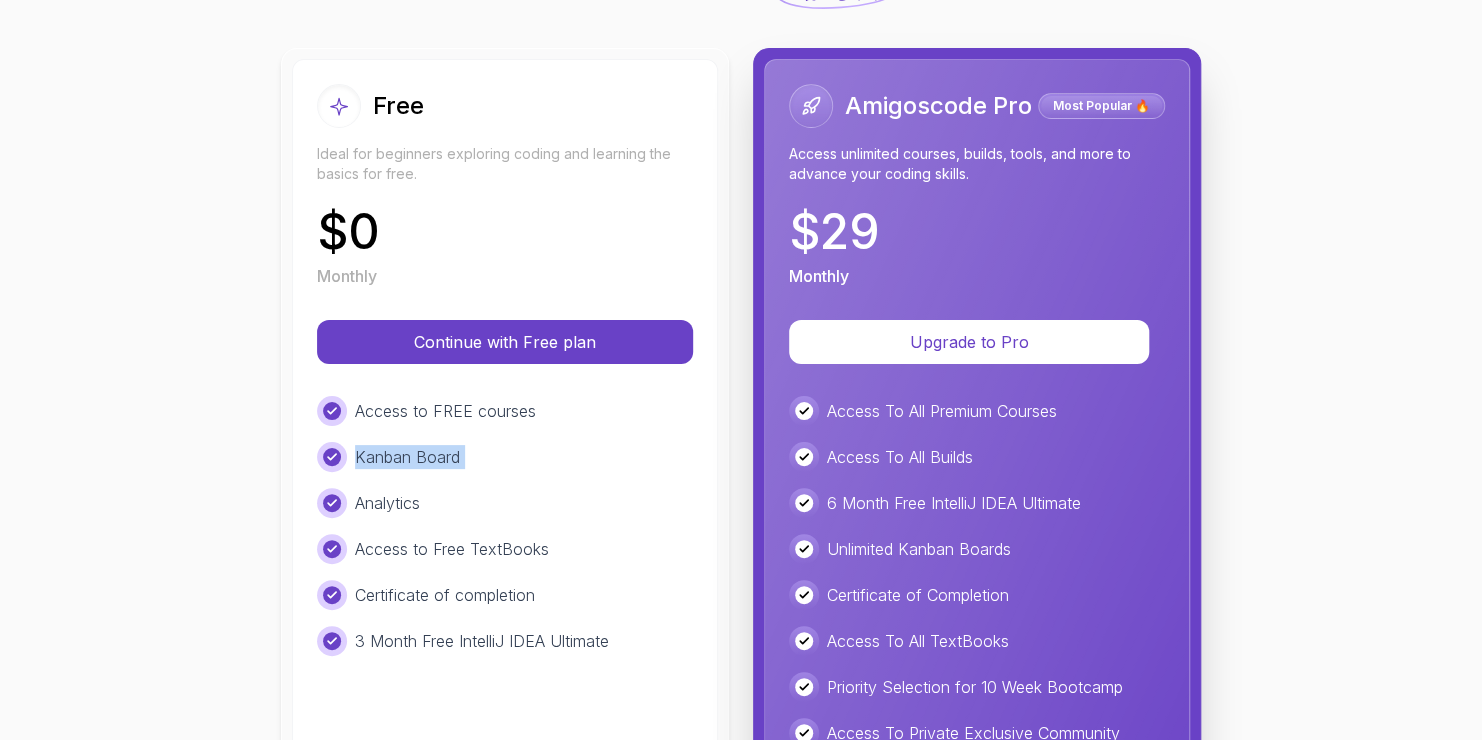 click on "Kanban Board" at bounding box center (505, 457) 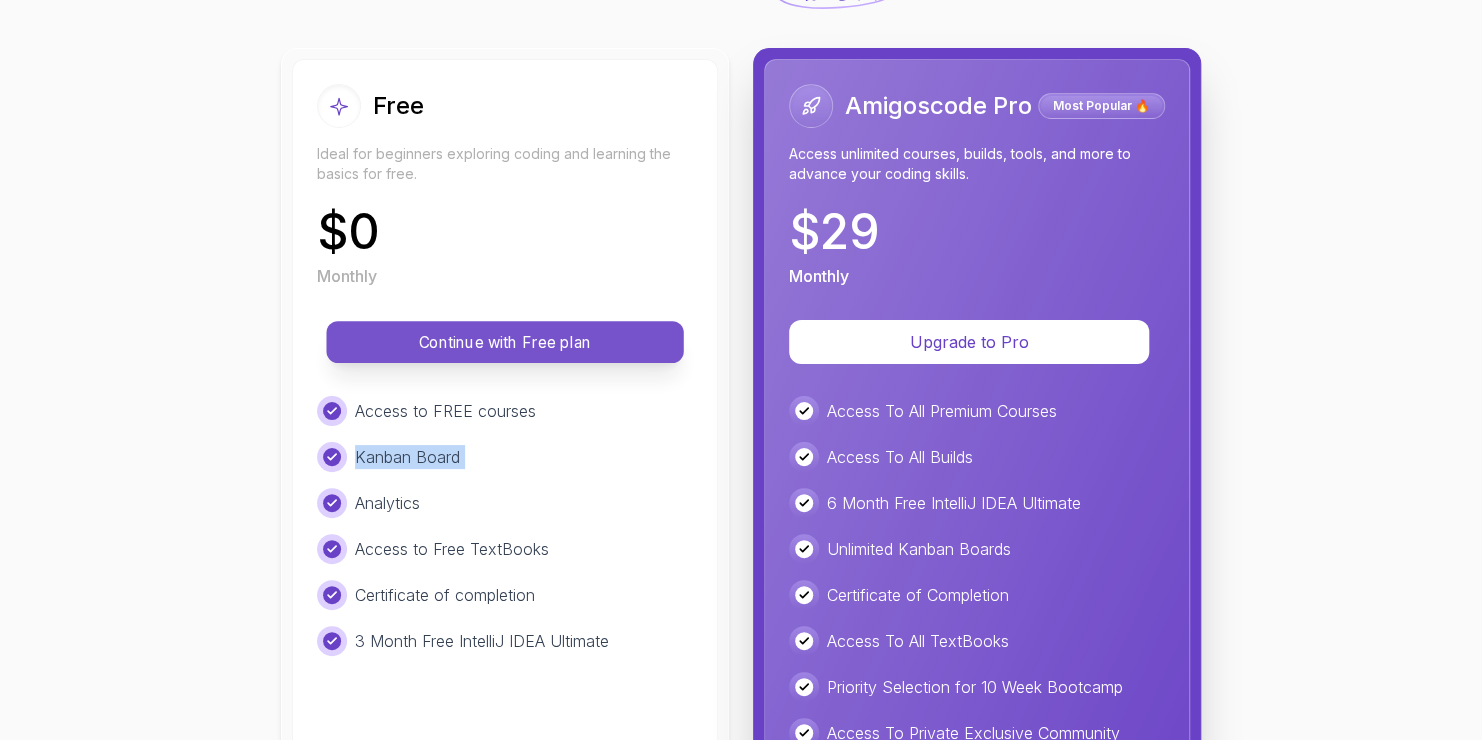 drag, startPoint x: 571, startPoint y: 455, endPoint x: 545, endPoint y: 351, distance: 107.200745 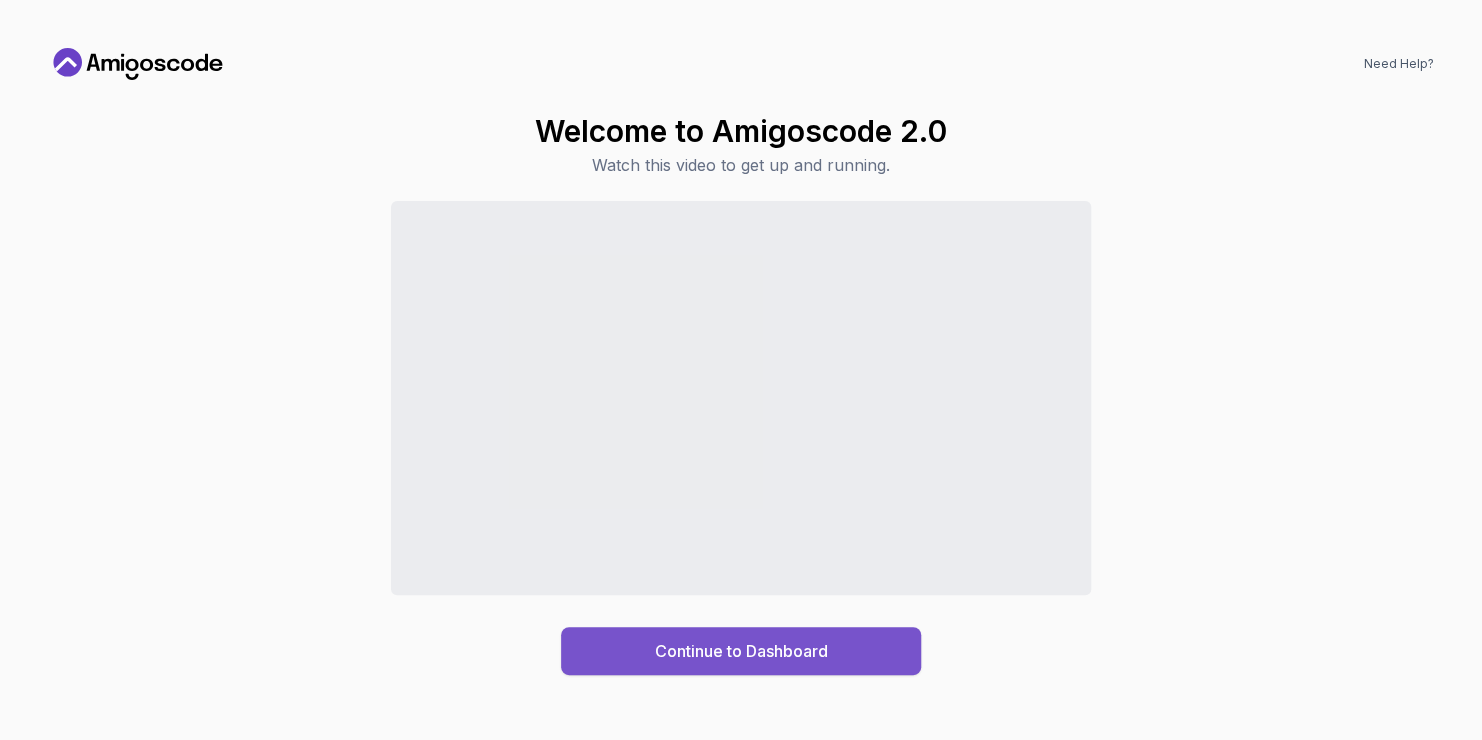 click on "Continue to Dashboard" at bounding box center (741, 651) 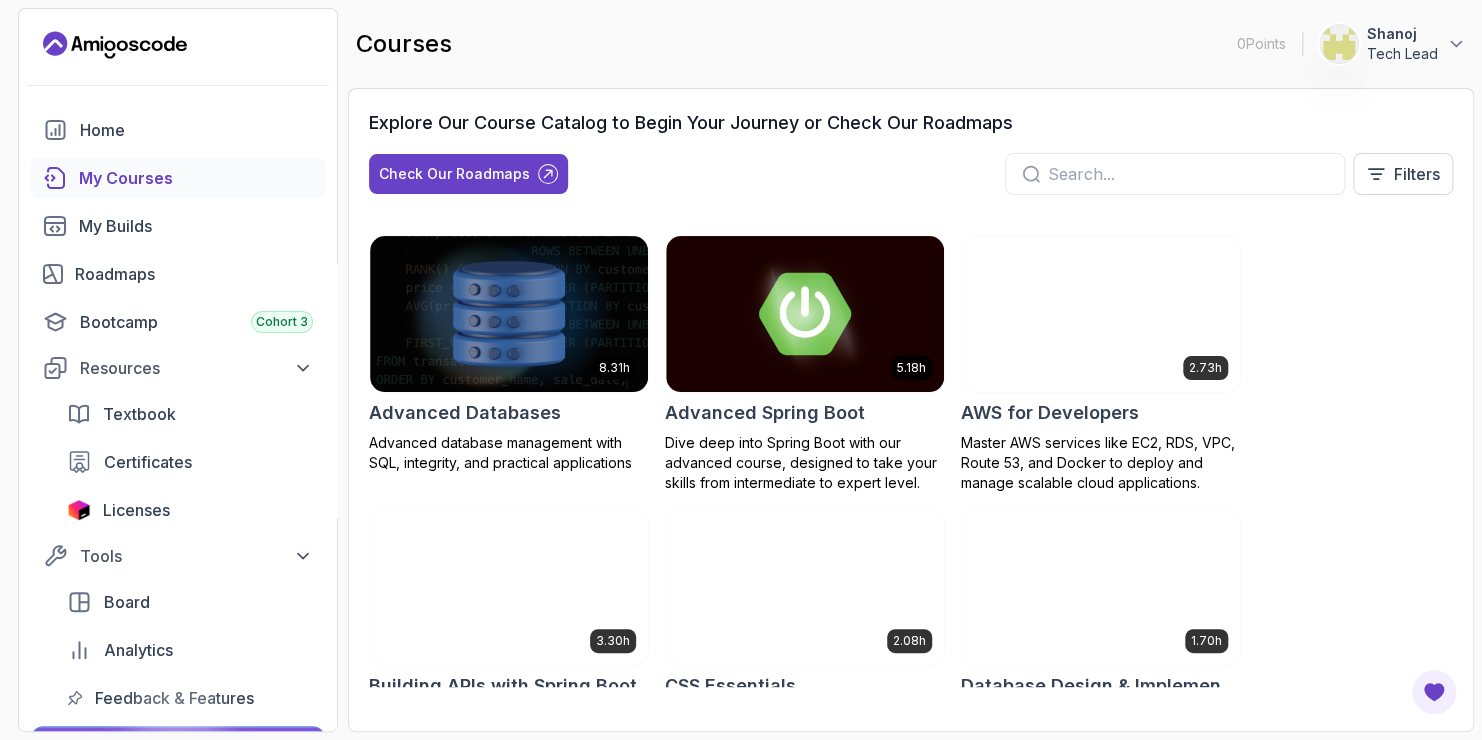 scroll, scrollTop: 173, scrollLeft: 0, axis: vertical 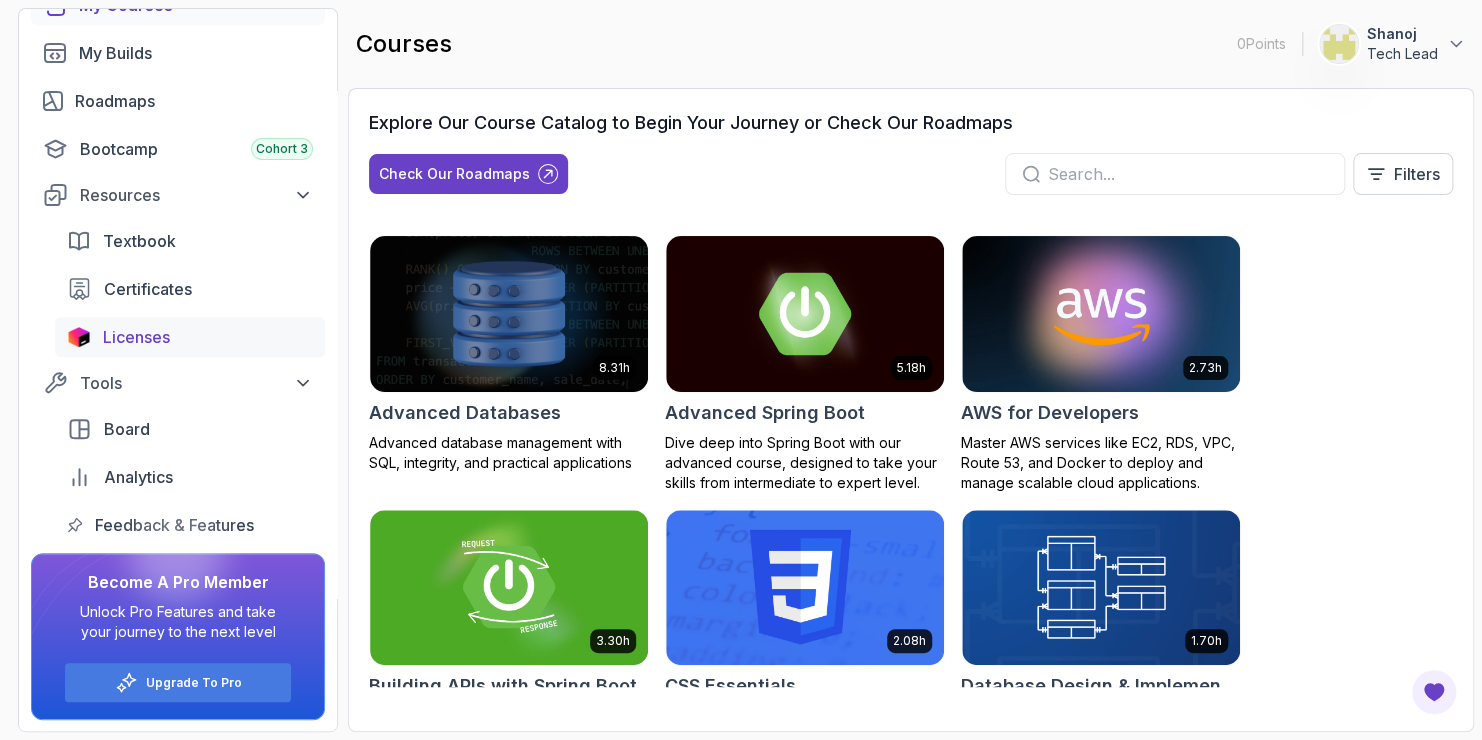 click on "Licenses" at bounding box center [190, 337] 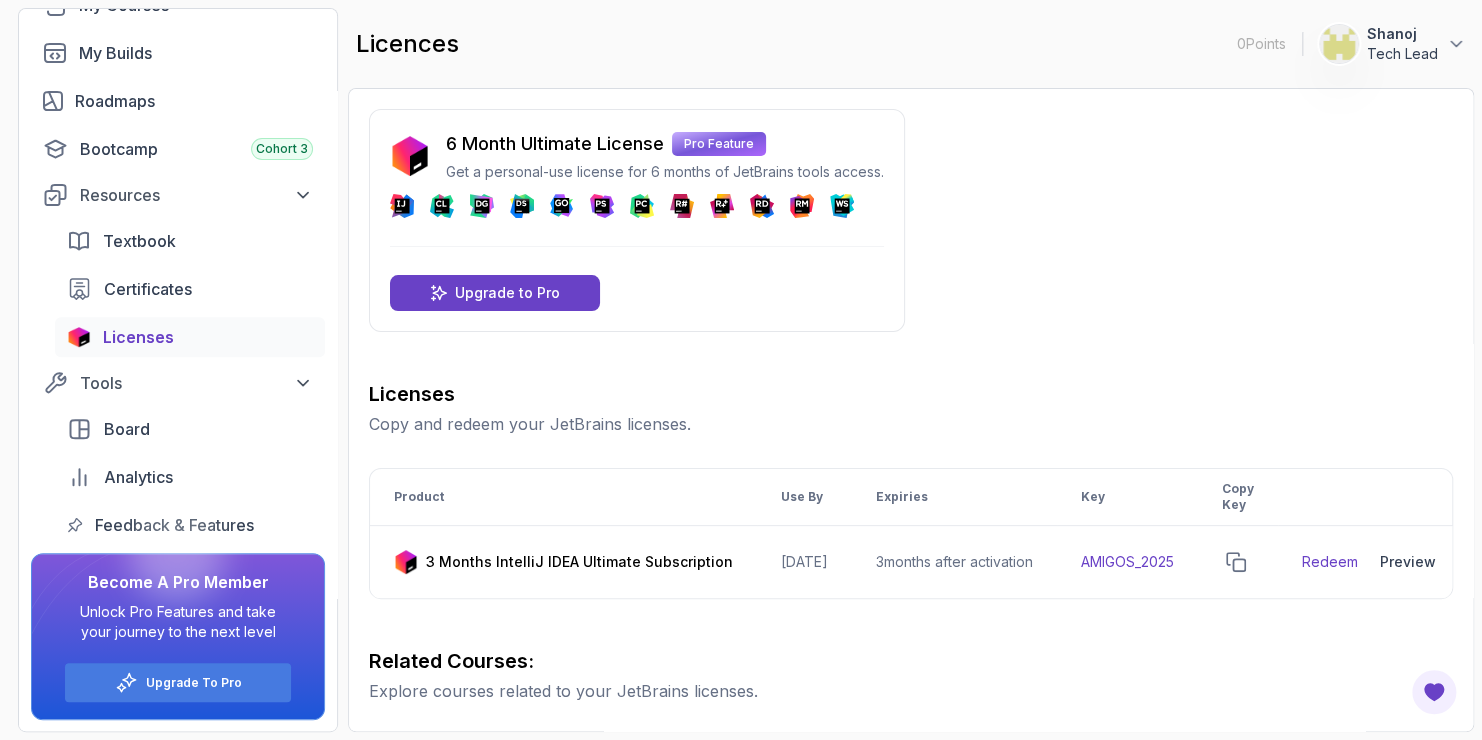 scroll, scrollTop: 200, scrollLeft: 0, axis: vertical 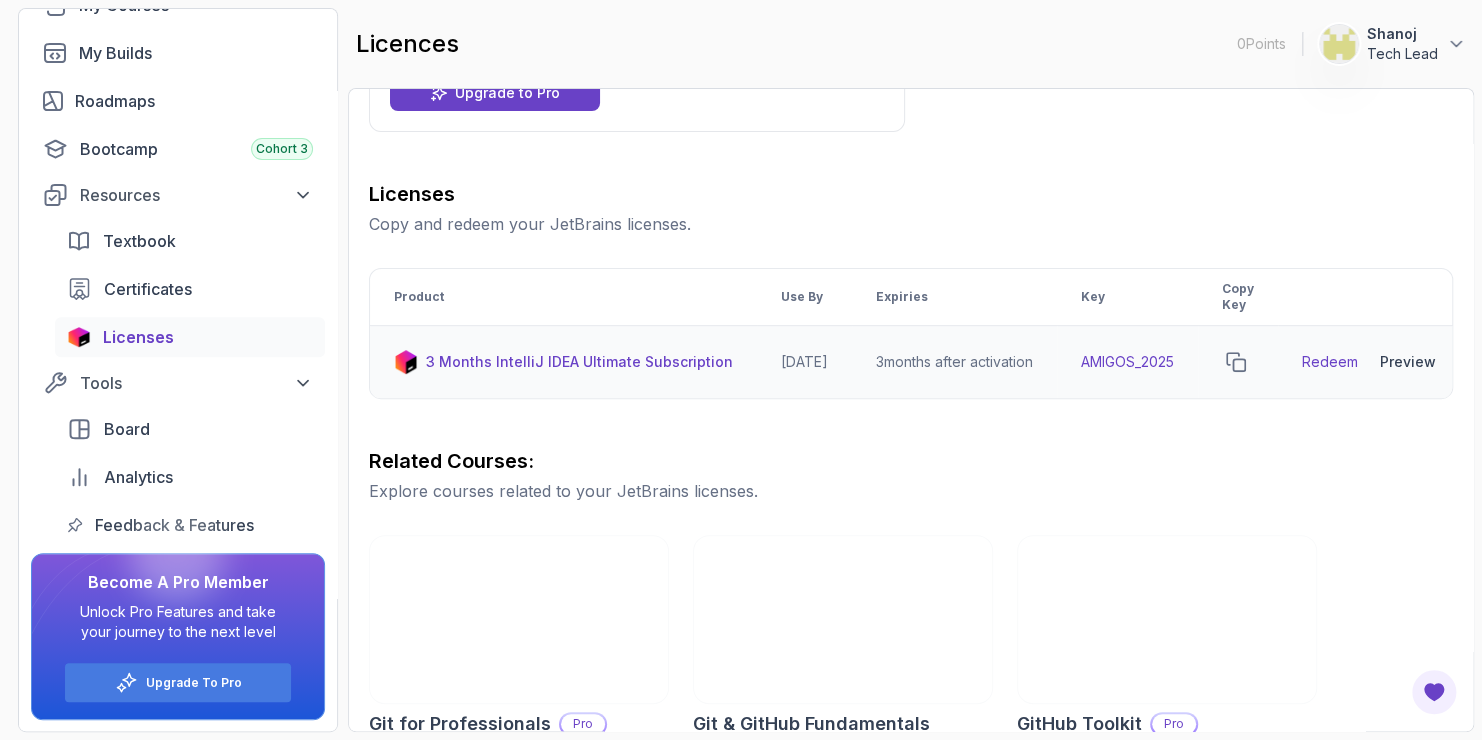 click on "Redeem" at bounding box center [1330, 362] 